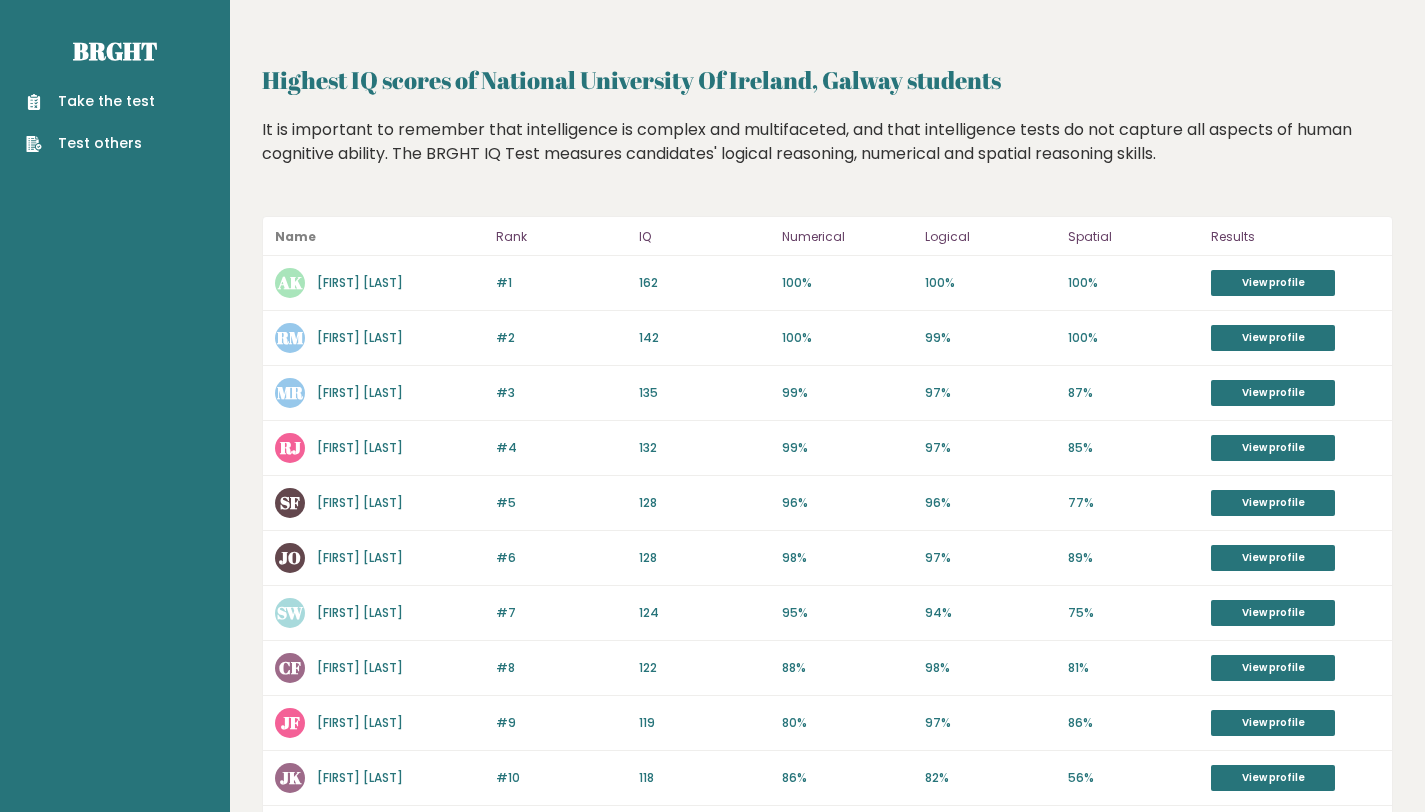 scroll, scrollTop: 0, scrollLeft: 0, axis: both 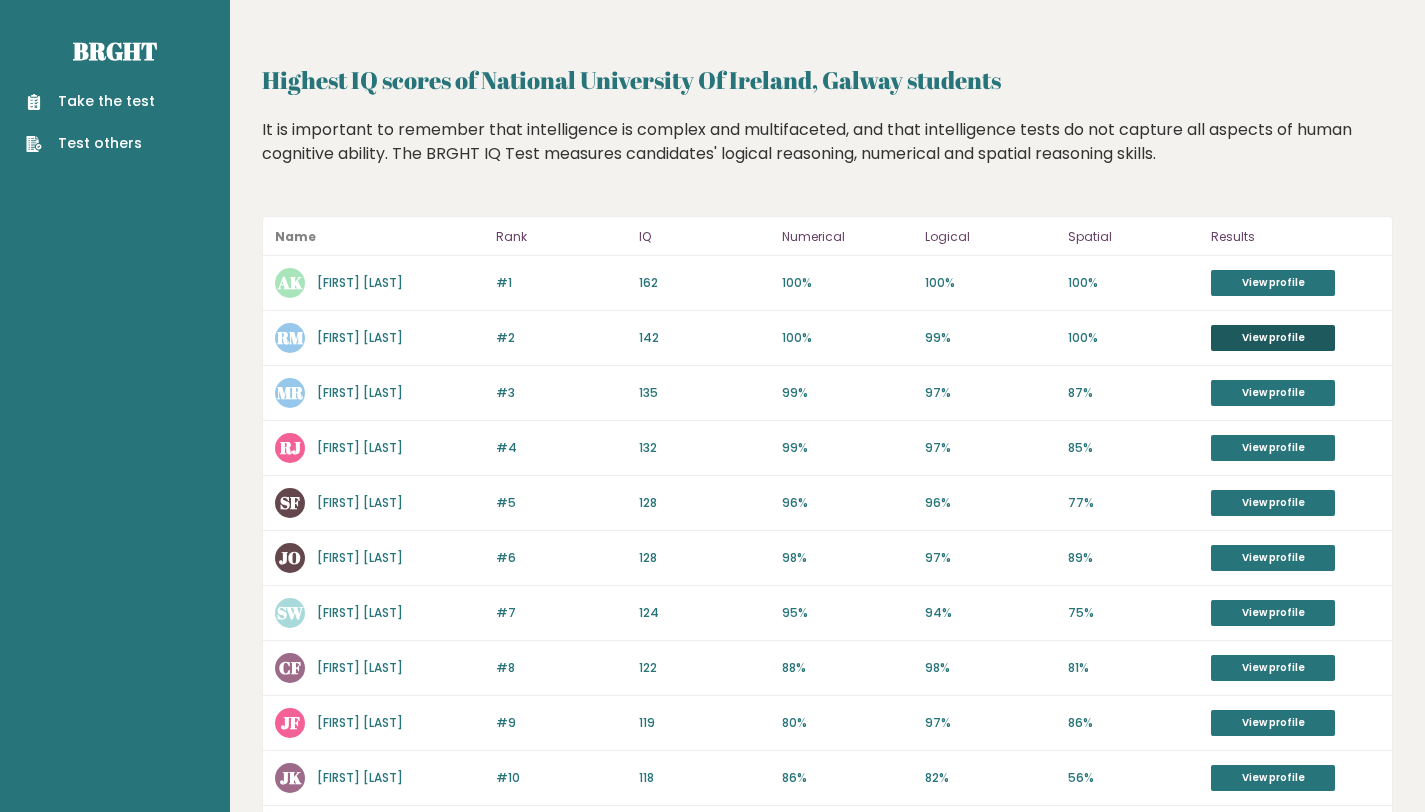 click on "View profile" at bounding box center [1273, 338] 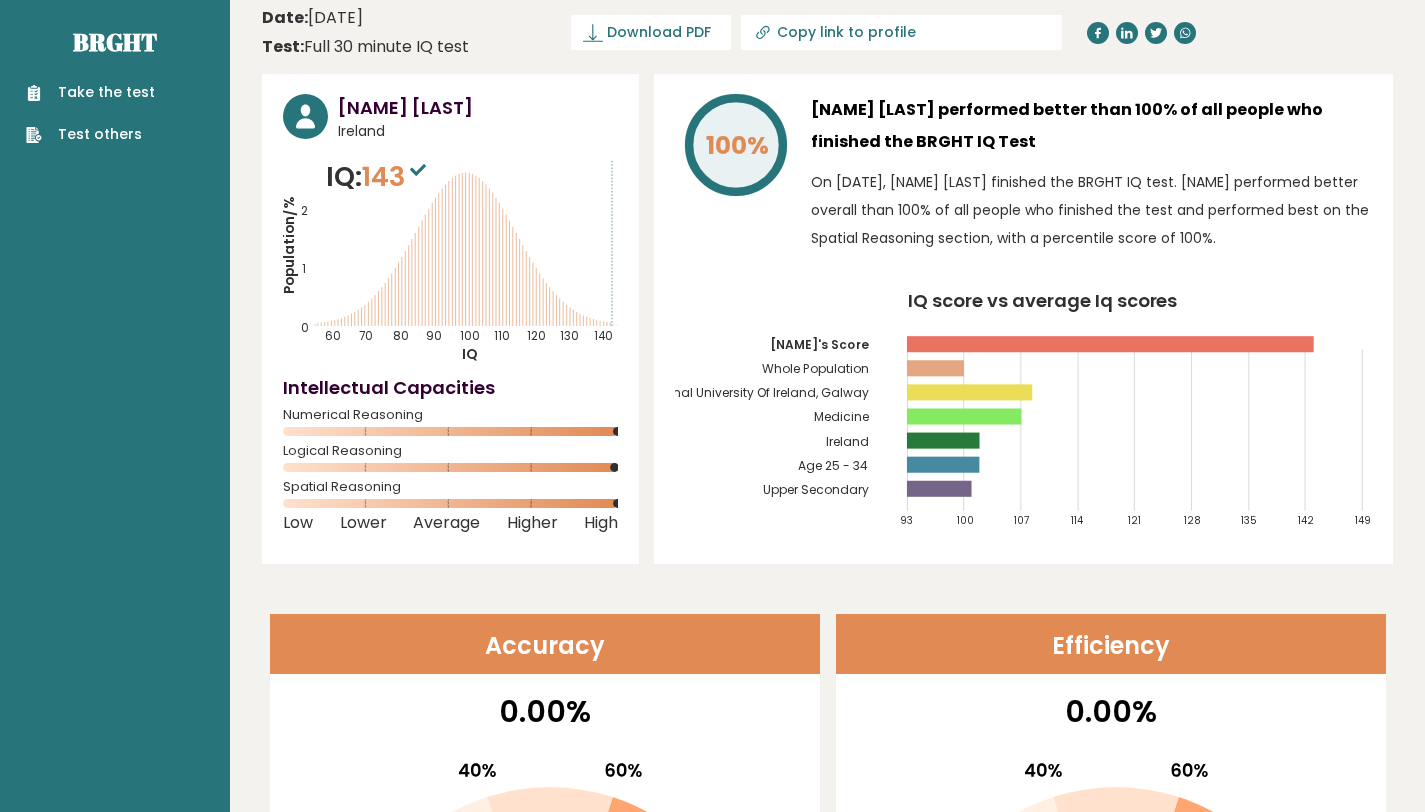 scroll, scrollTop: 0, scrollLeft: 0, axis: both 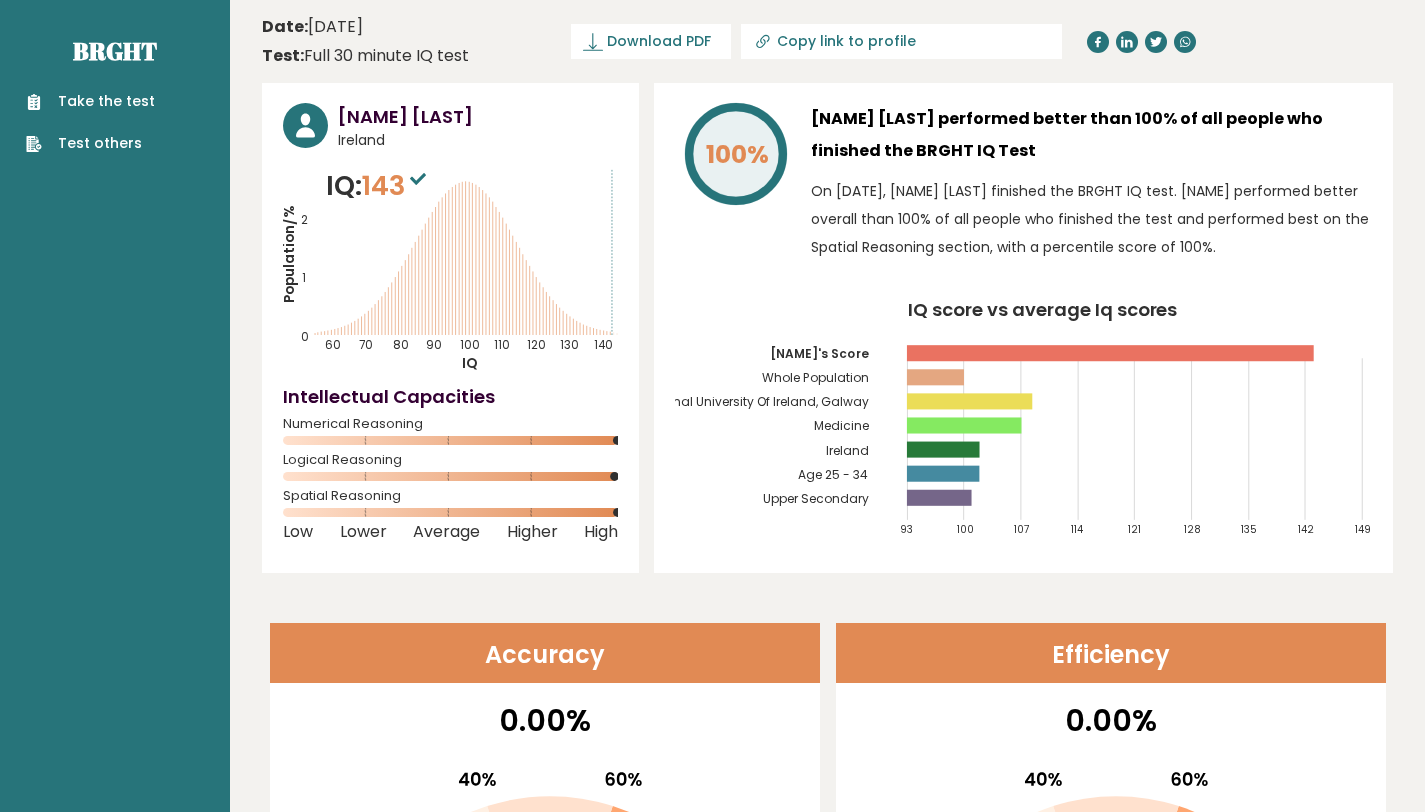 click 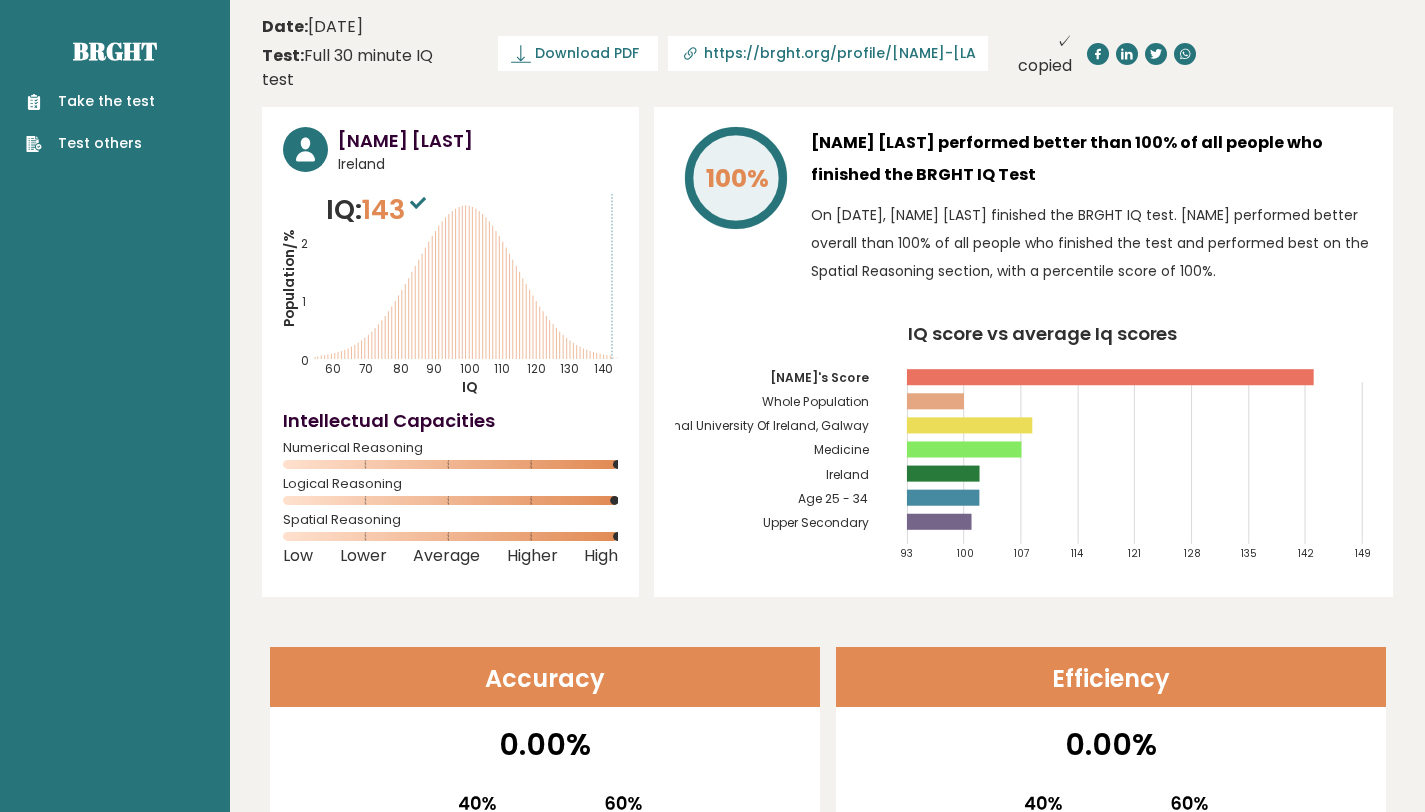 click on "100%
Ronan Mcmahon performed better than
100% of all
people who finished the BRGHT IQ Test
On July 07, 2025, Ronan
Mcmahon finished the BRGHT IQ test. Ronan performed better overall than
100% of all people who finished the test and
performed best on the
Spatial Reasoning section, with
a percentile score of 100%.
IQ score vs average Iq scores
93
100
107
114
121
128
135
142
149
Ronan's Score
Whole Population
Ireland" at bounding box center [1023, 352] 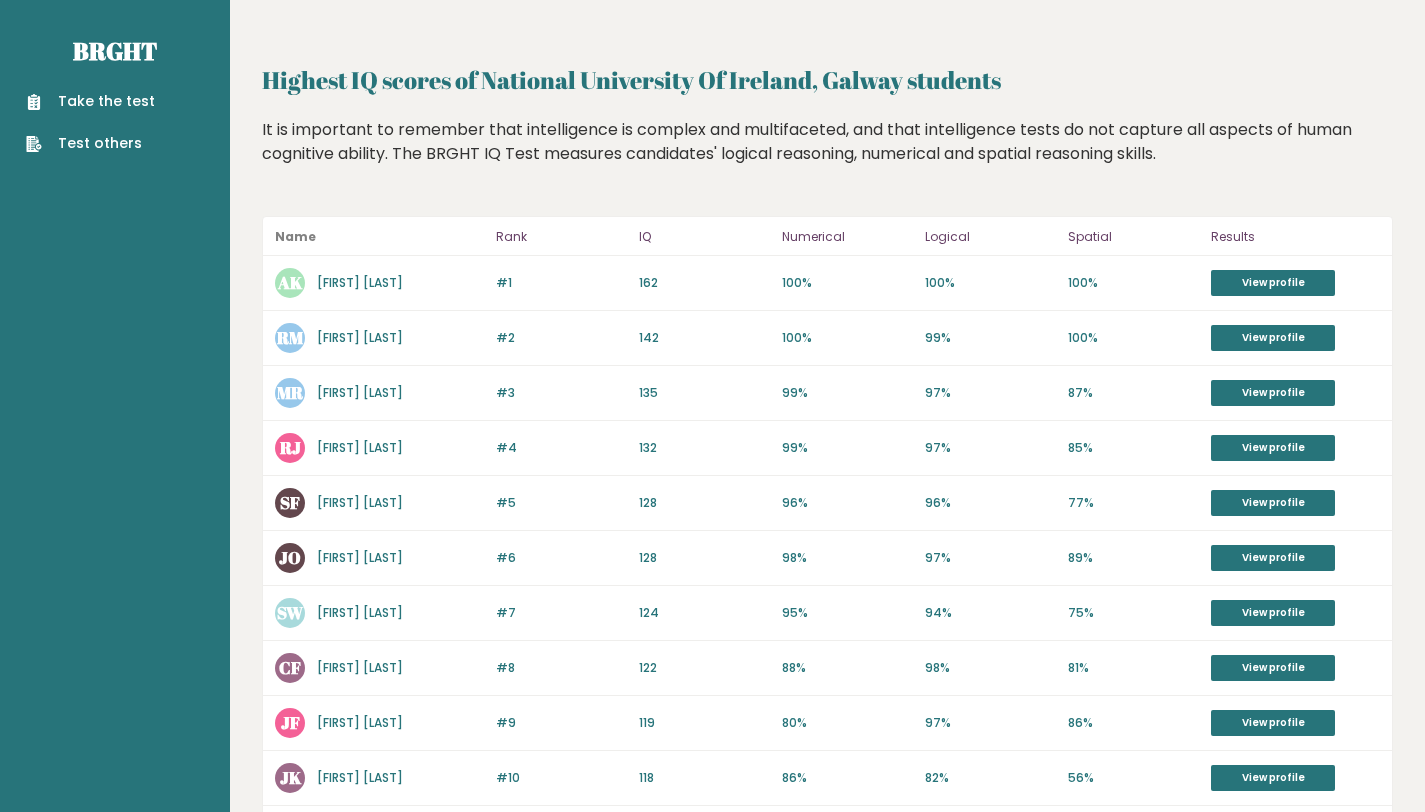 scroll, scrollTop: 0, scrollLeft: 0, axis: both 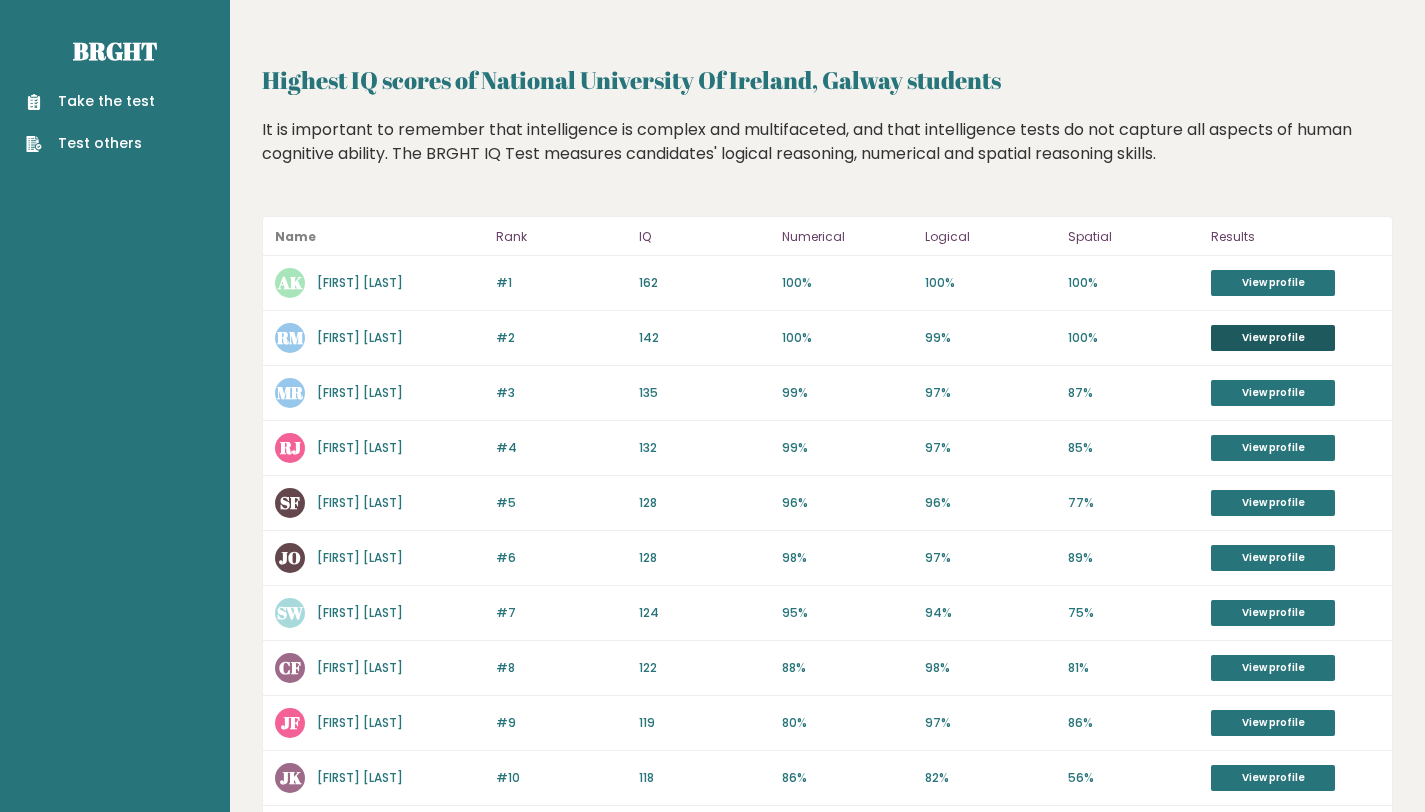 click on "View profile" at bounding box center (1273, 338) 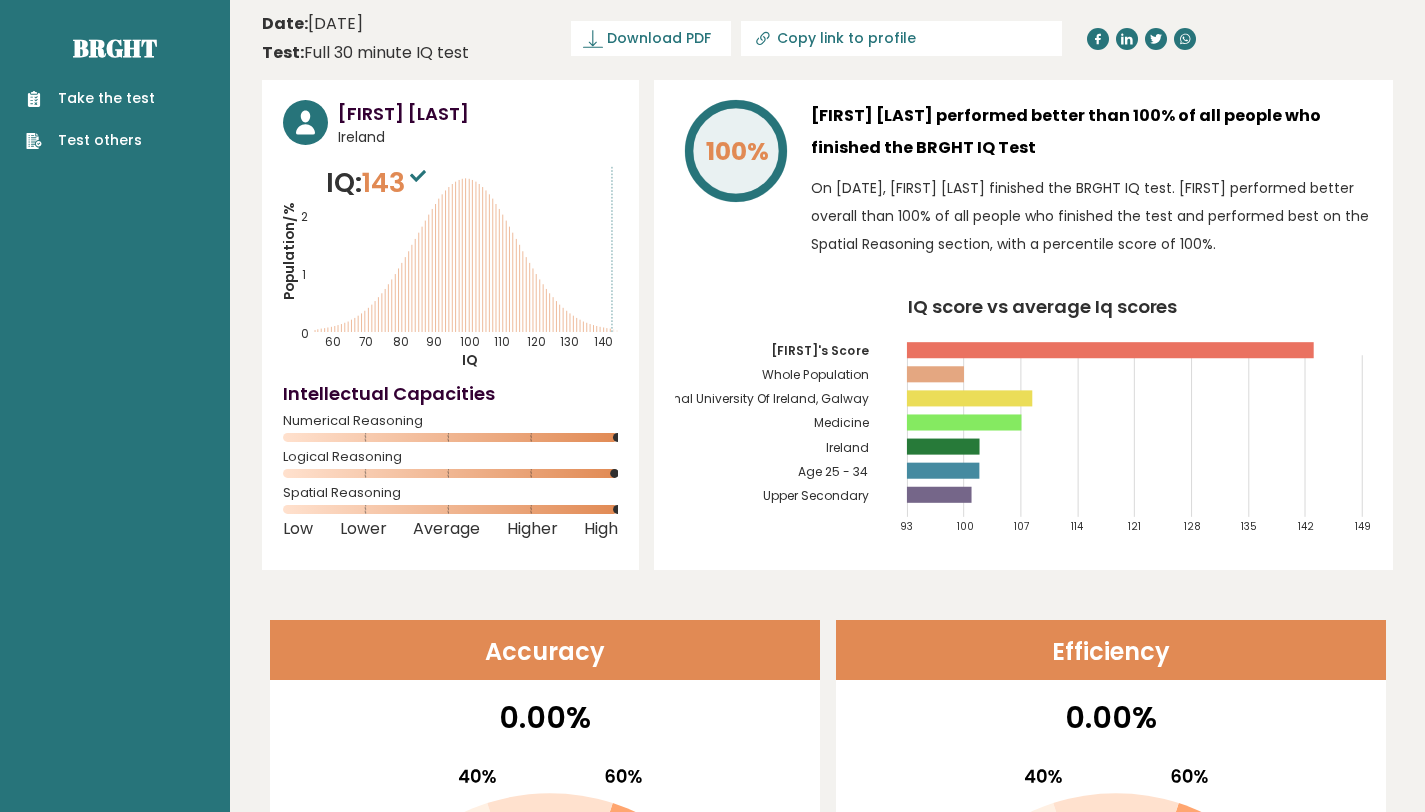scroll, scrollTop: 0, scrollLeft: 0, axis: both 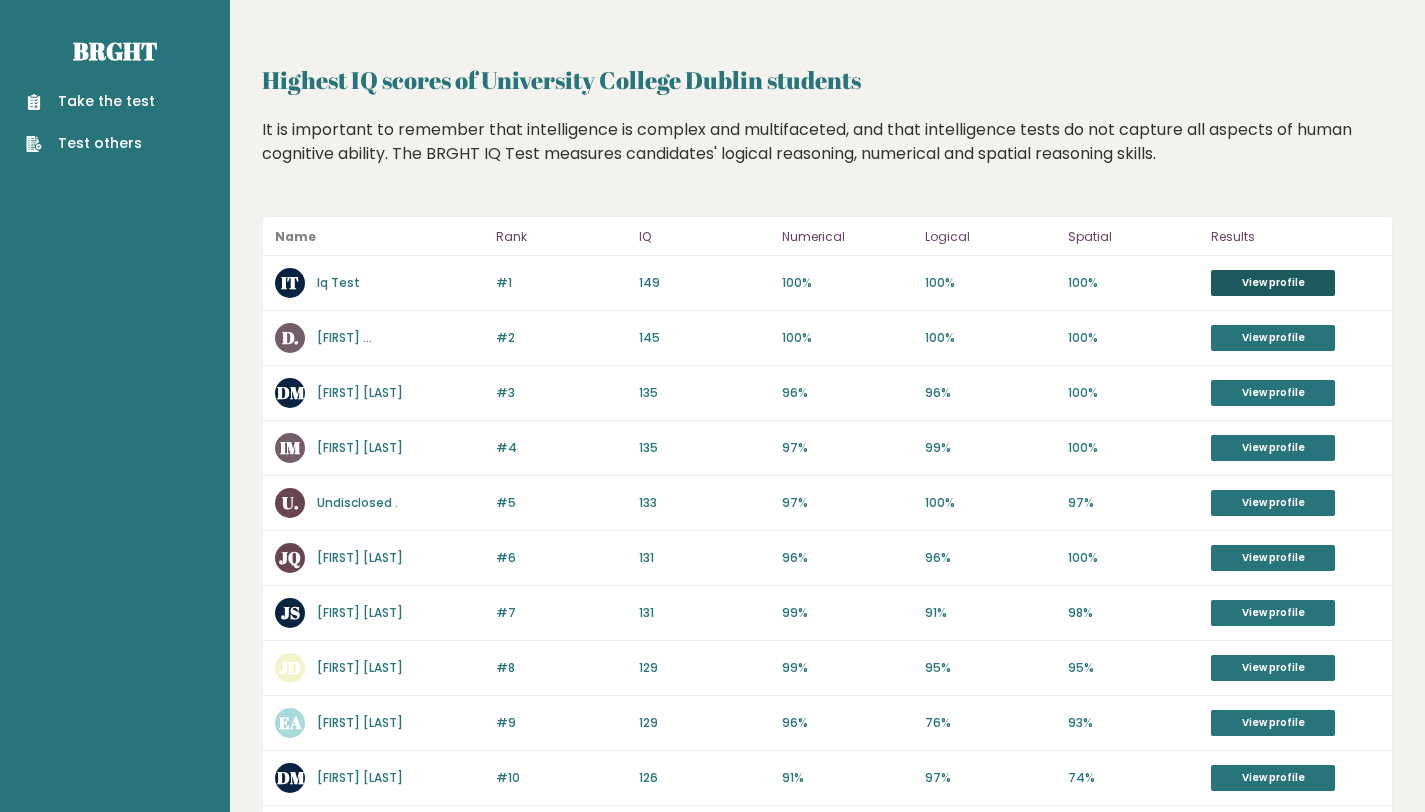 click on "View profile" at bounding box center (1273, 283) 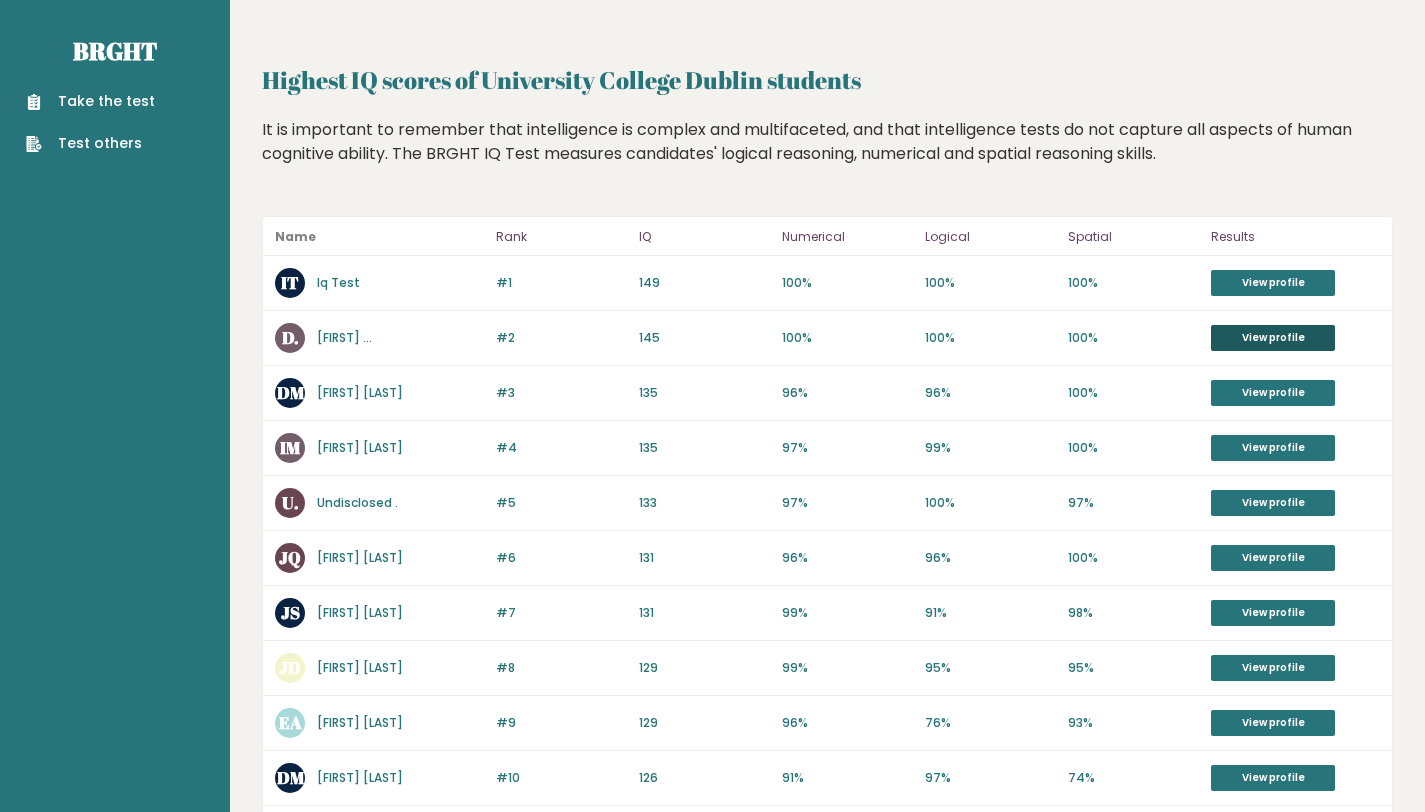 click on "View profile" at bounding box center [1273, 338] 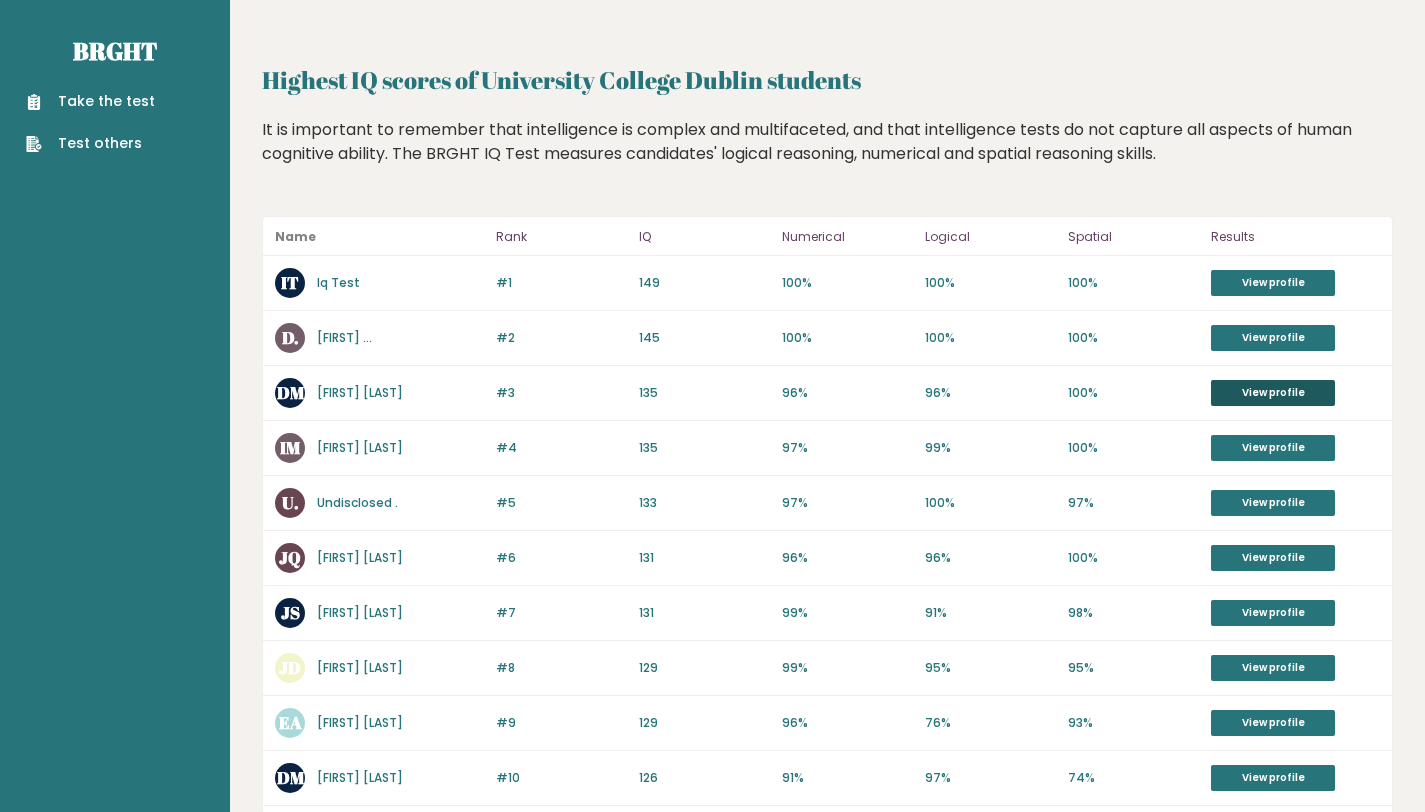 click on "View profile" at bounding box center [1273, 393] 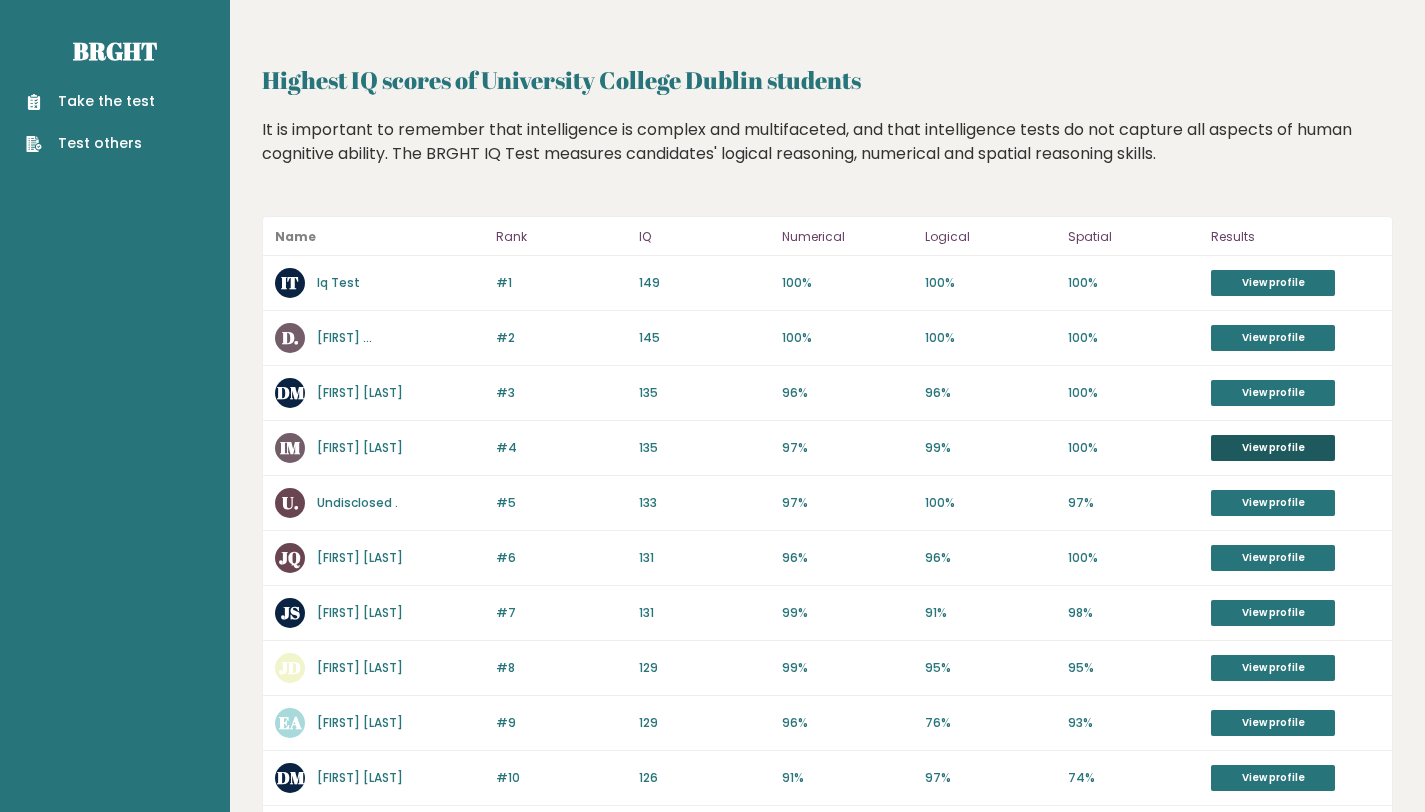 click on "View profile" at bounding box center (1273, 448) 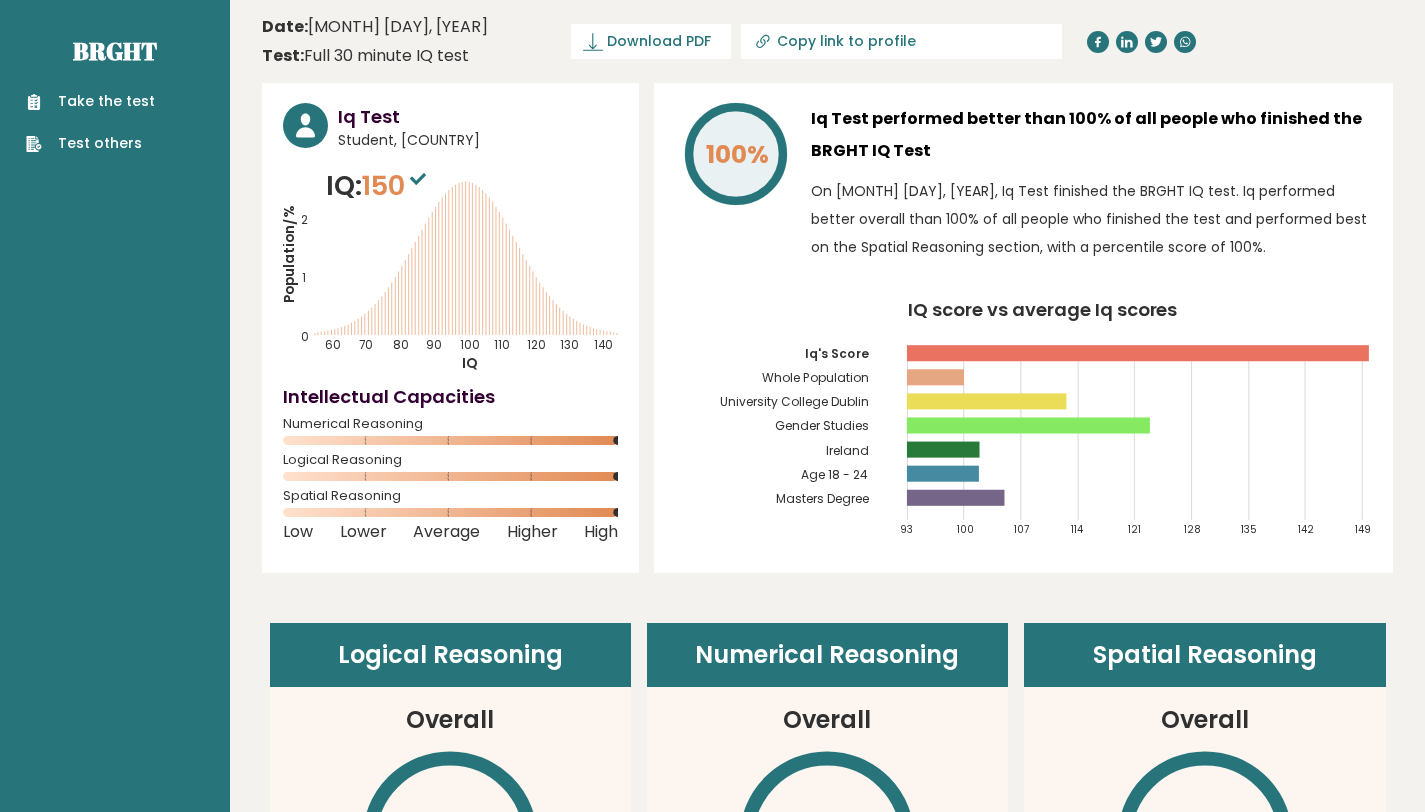 scroll, scrollTop: 0, scrollLeft: 0, axis: both 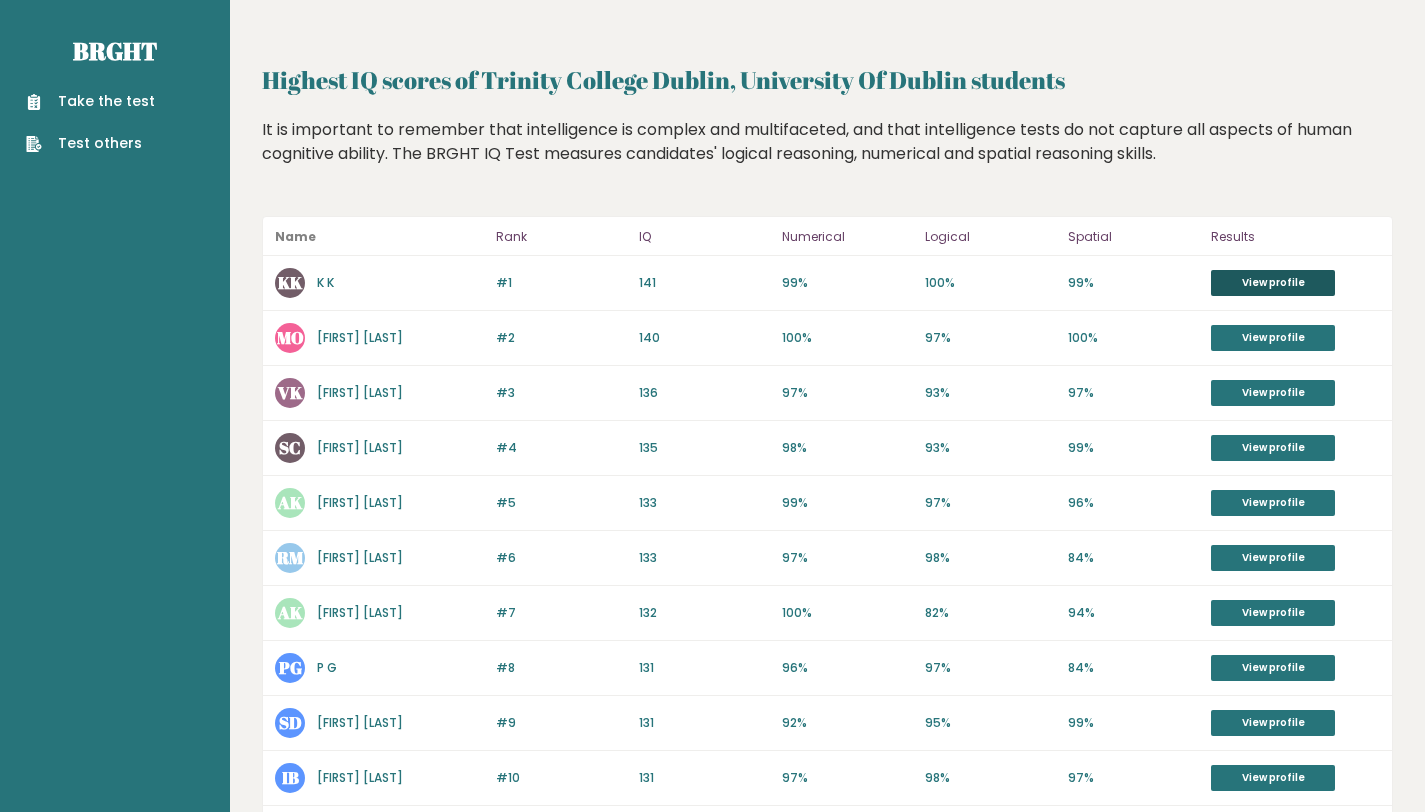 click on "View profile" at bounding box center (1273, 283) 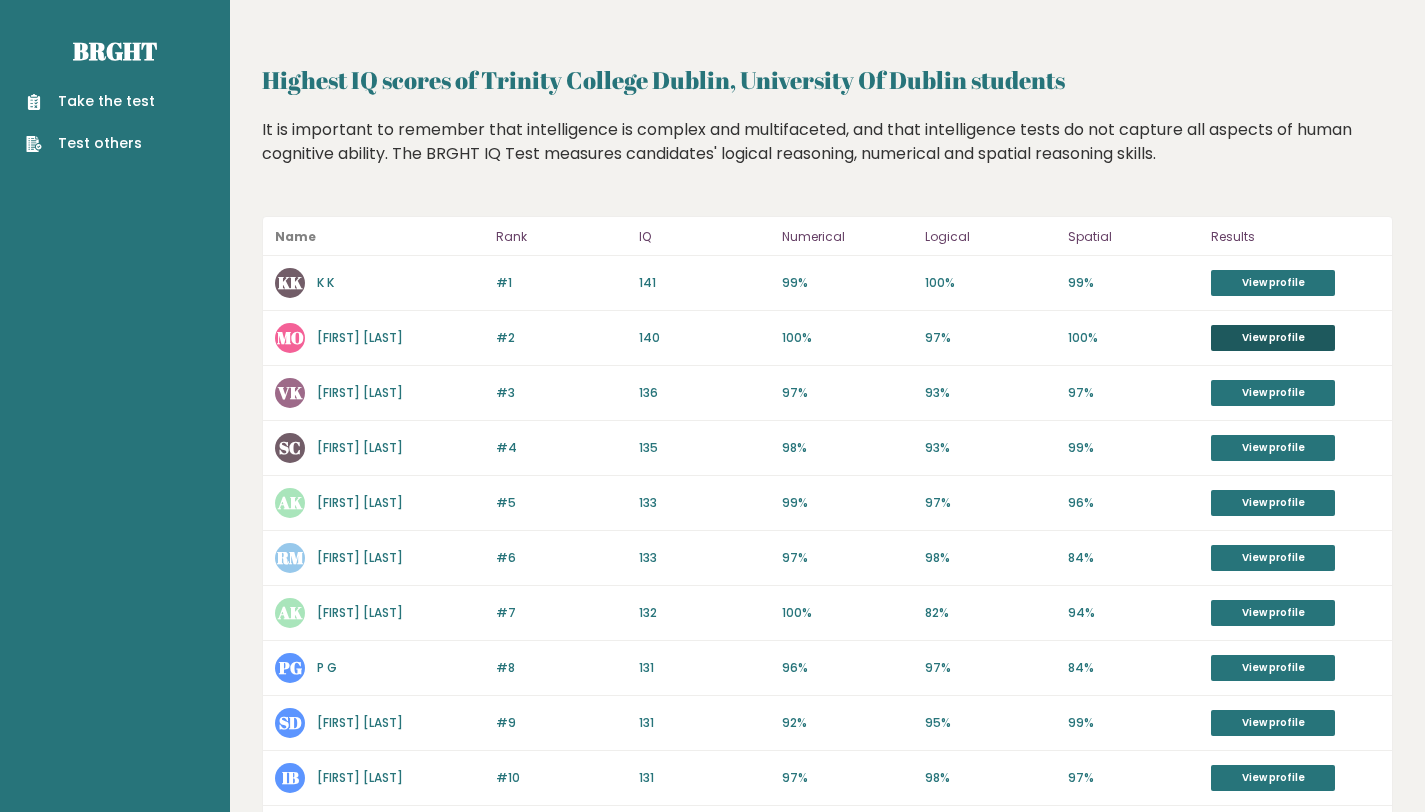 click on "View profile" at bounding box center (1273, 338) 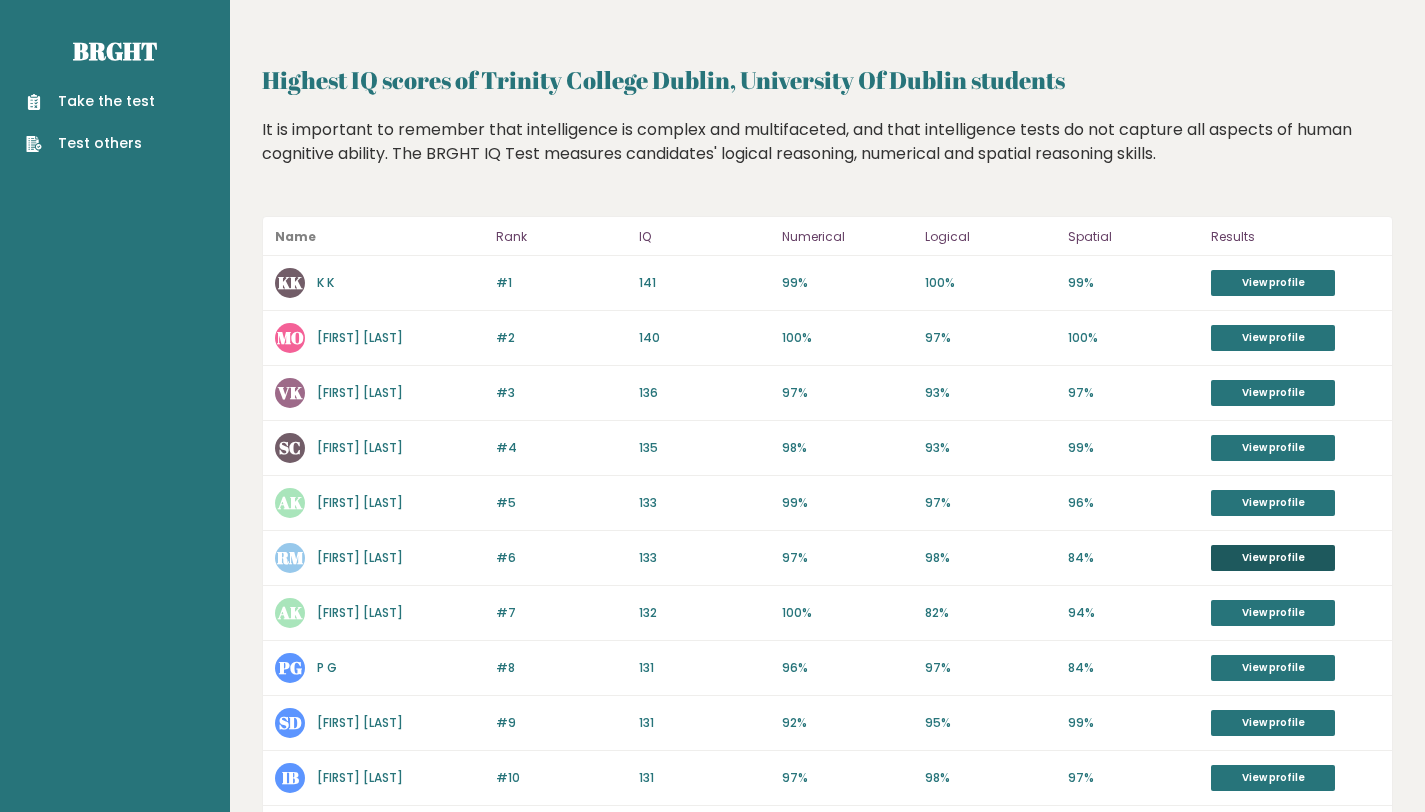 click on "View profile" at bounding box center [1273, 558] 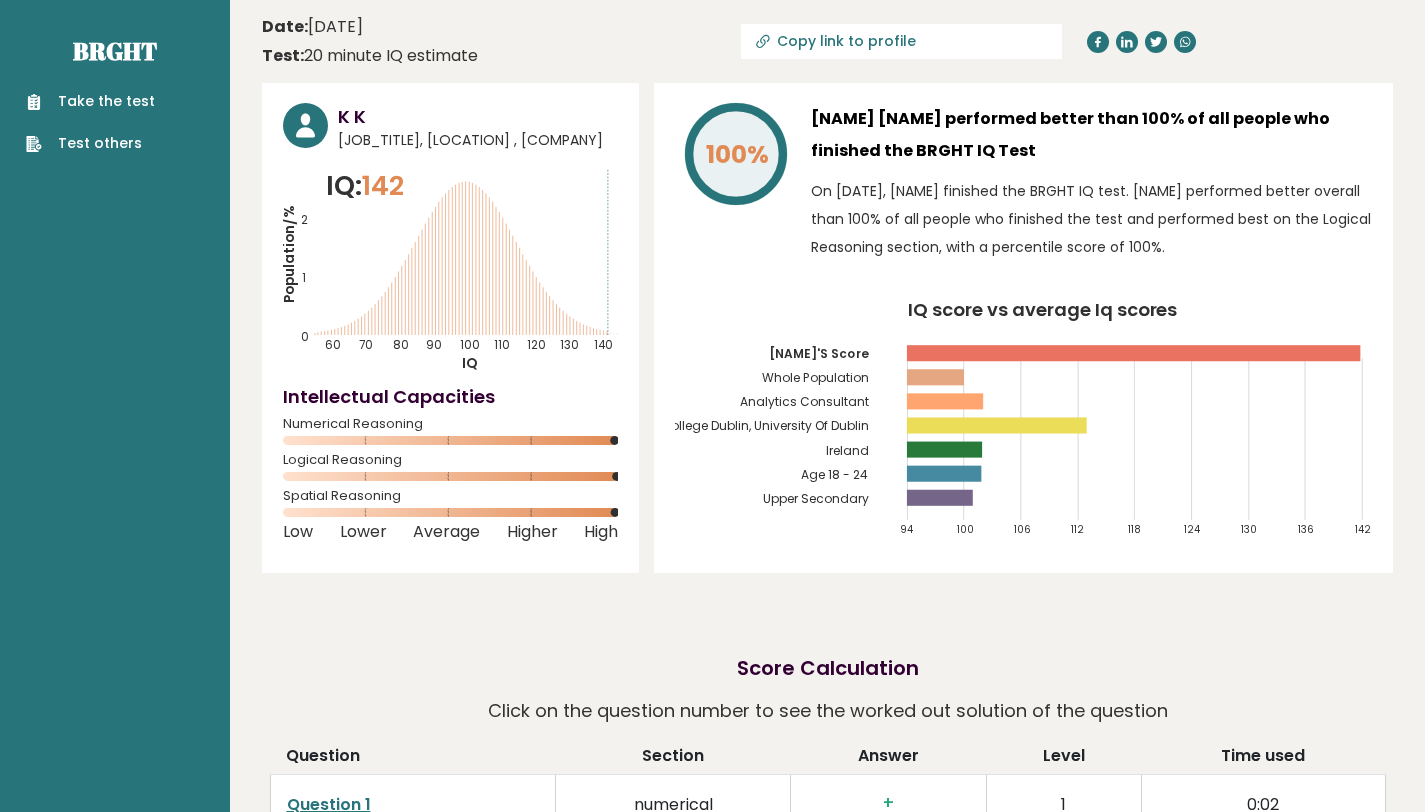 scroll, scrollTop: 0, scrollLeft: 0, axis: both 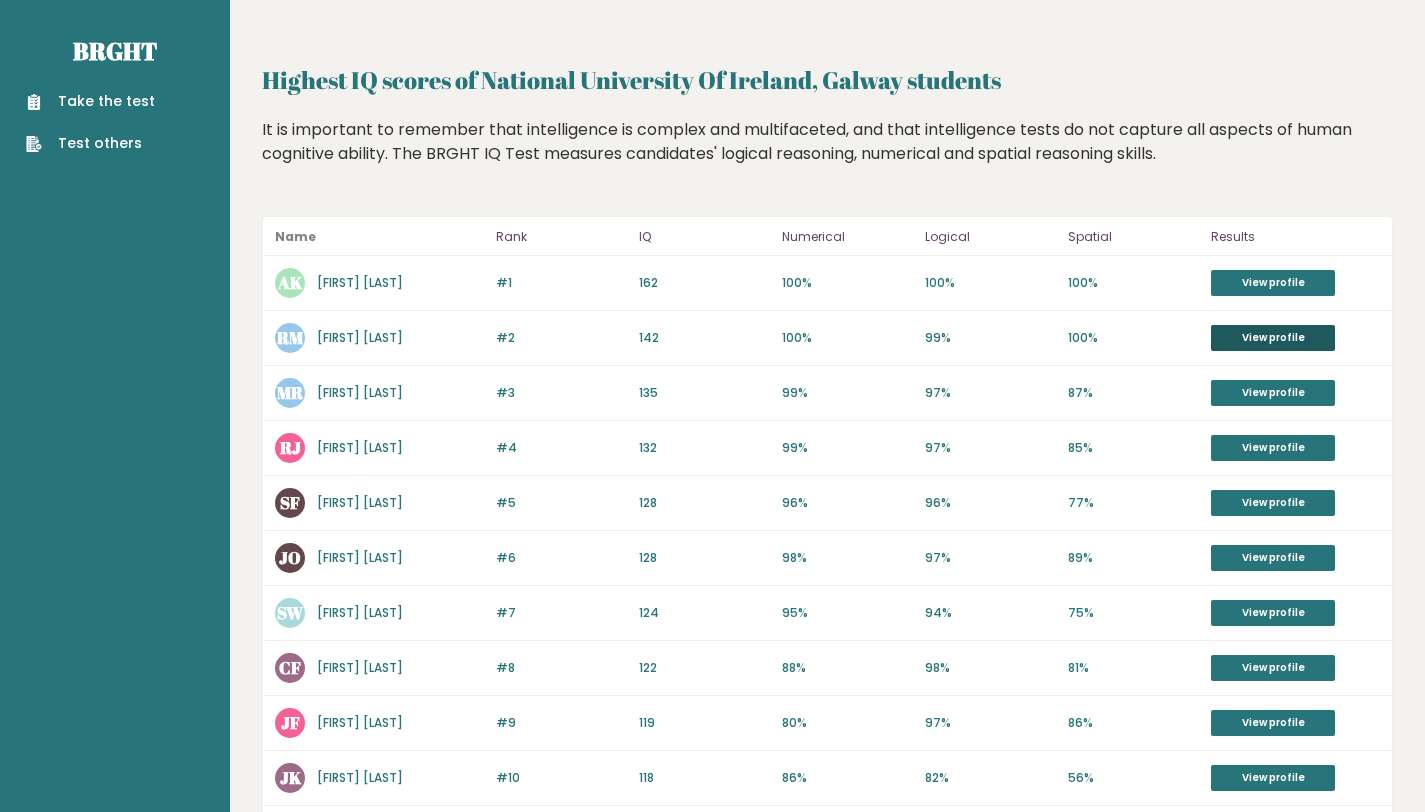 click on "View profile" at bounding box center (1273, 338) 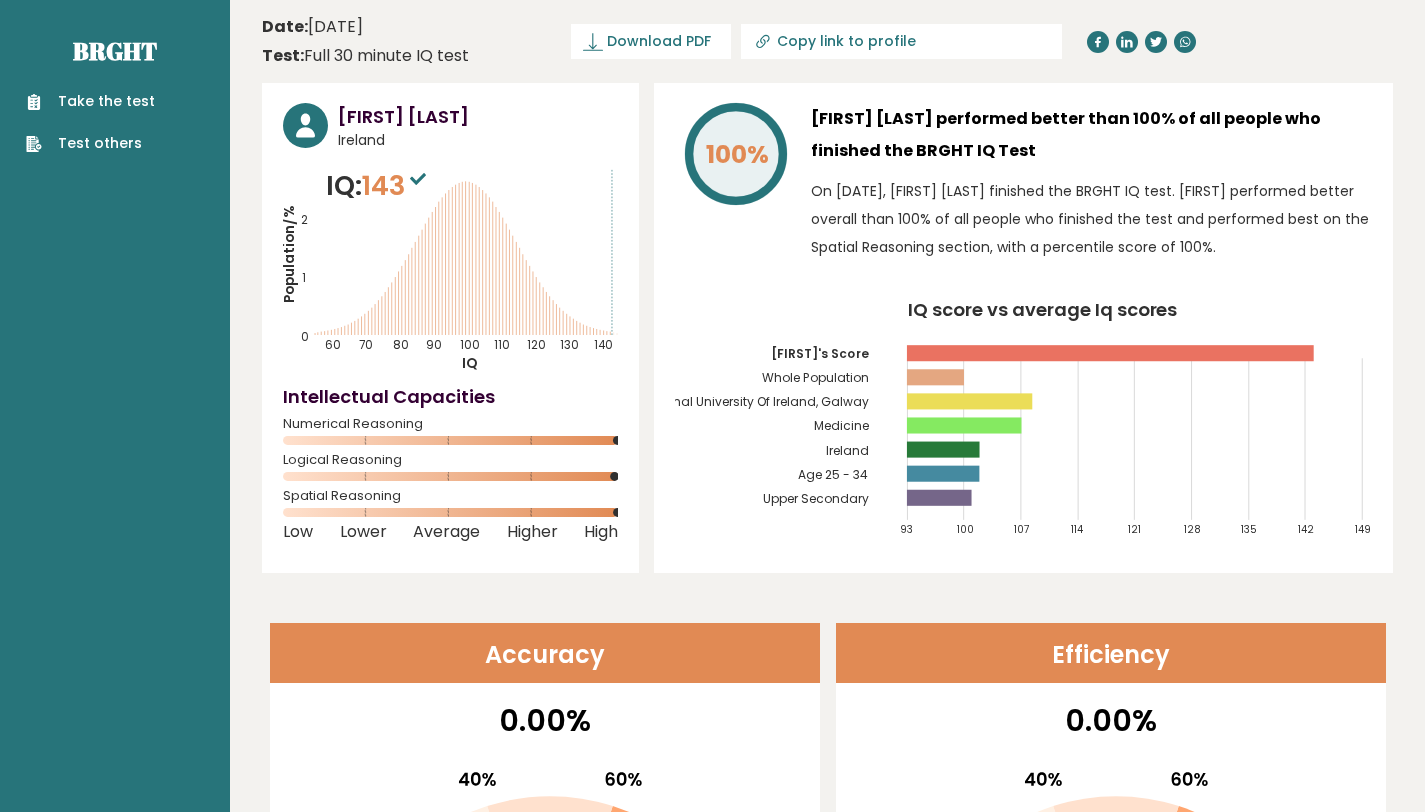 scroll, scrollTop: 0, scrollLeft: 0, axis: both 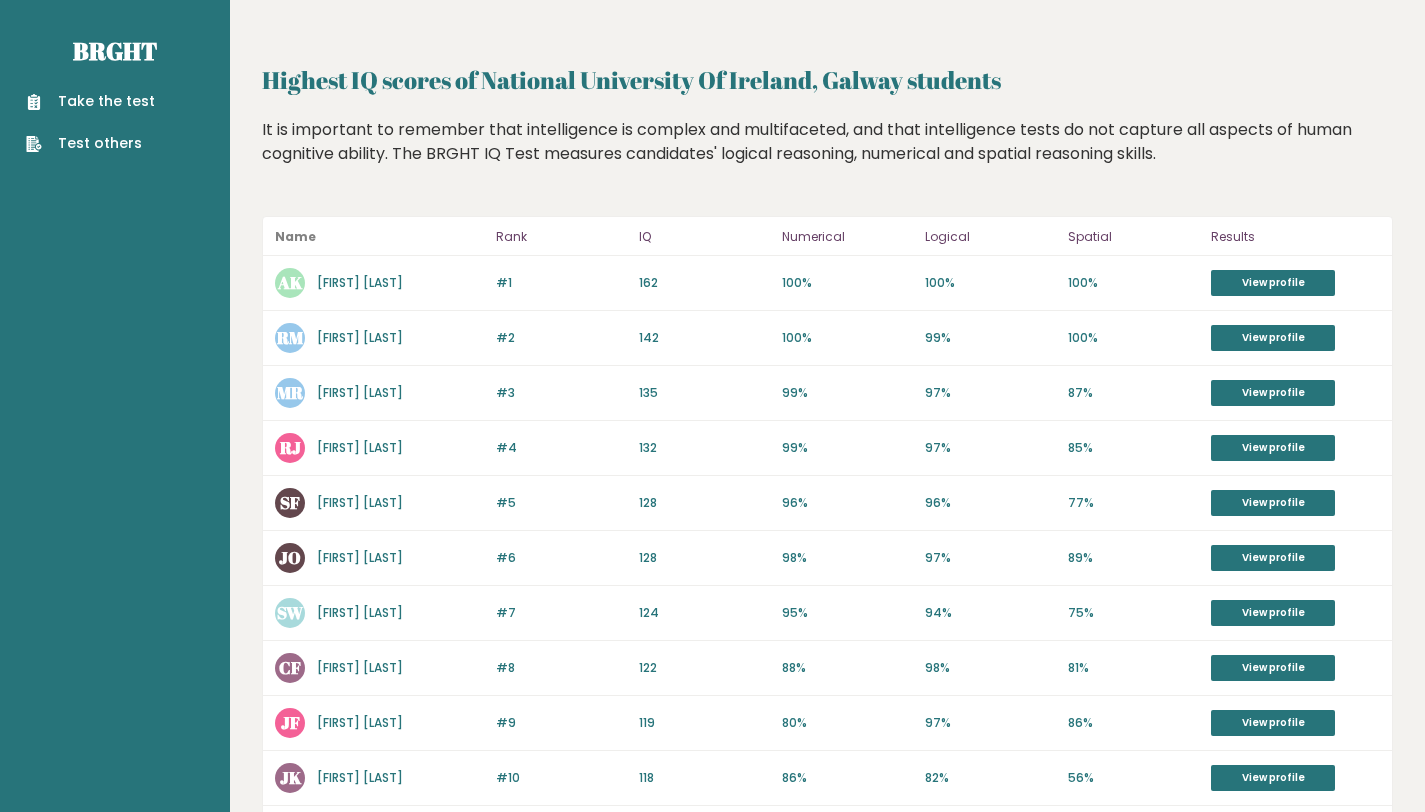 click on "View profile" at bounding box center [1273, 338] 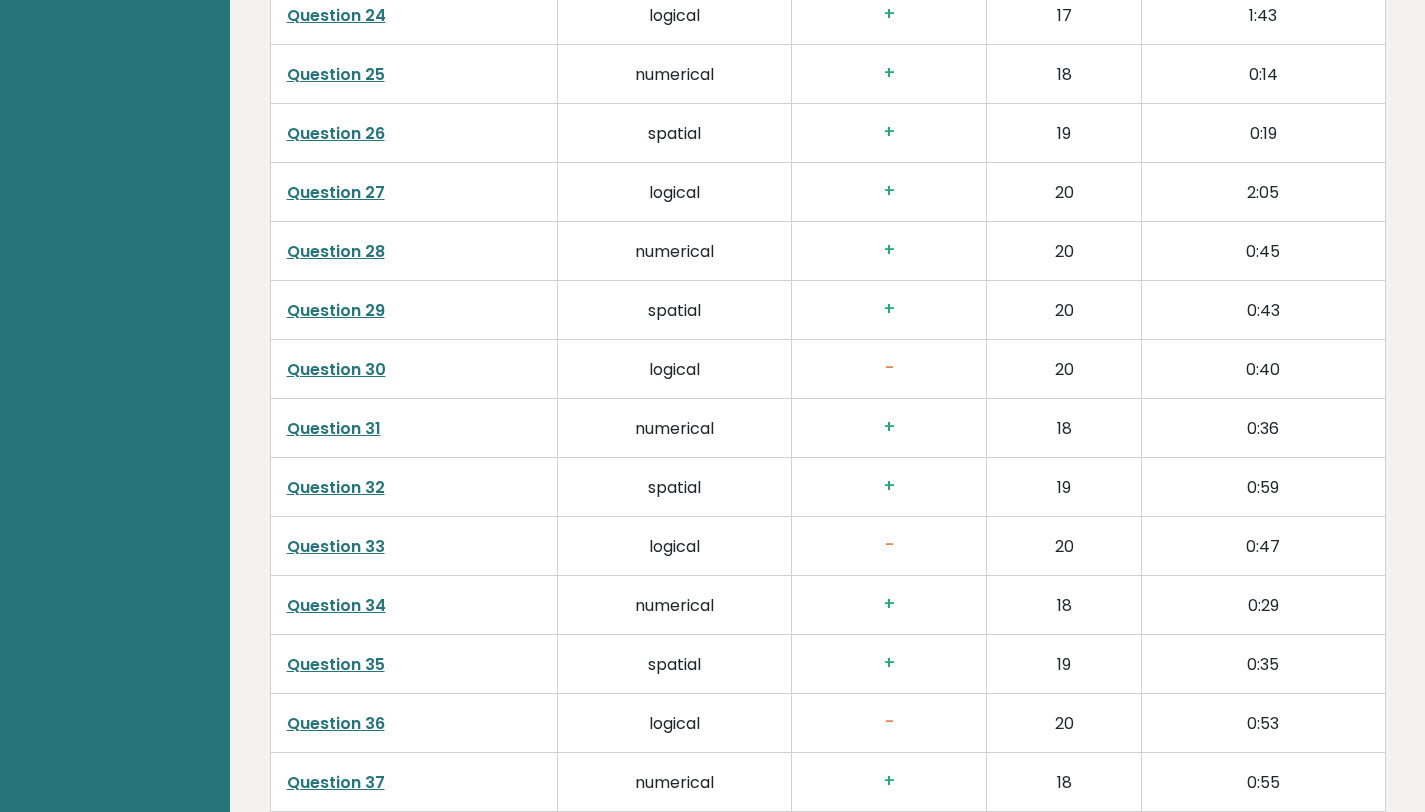 scroll, scrollTop: 4360, scrollLeft: 0, axis: vertical 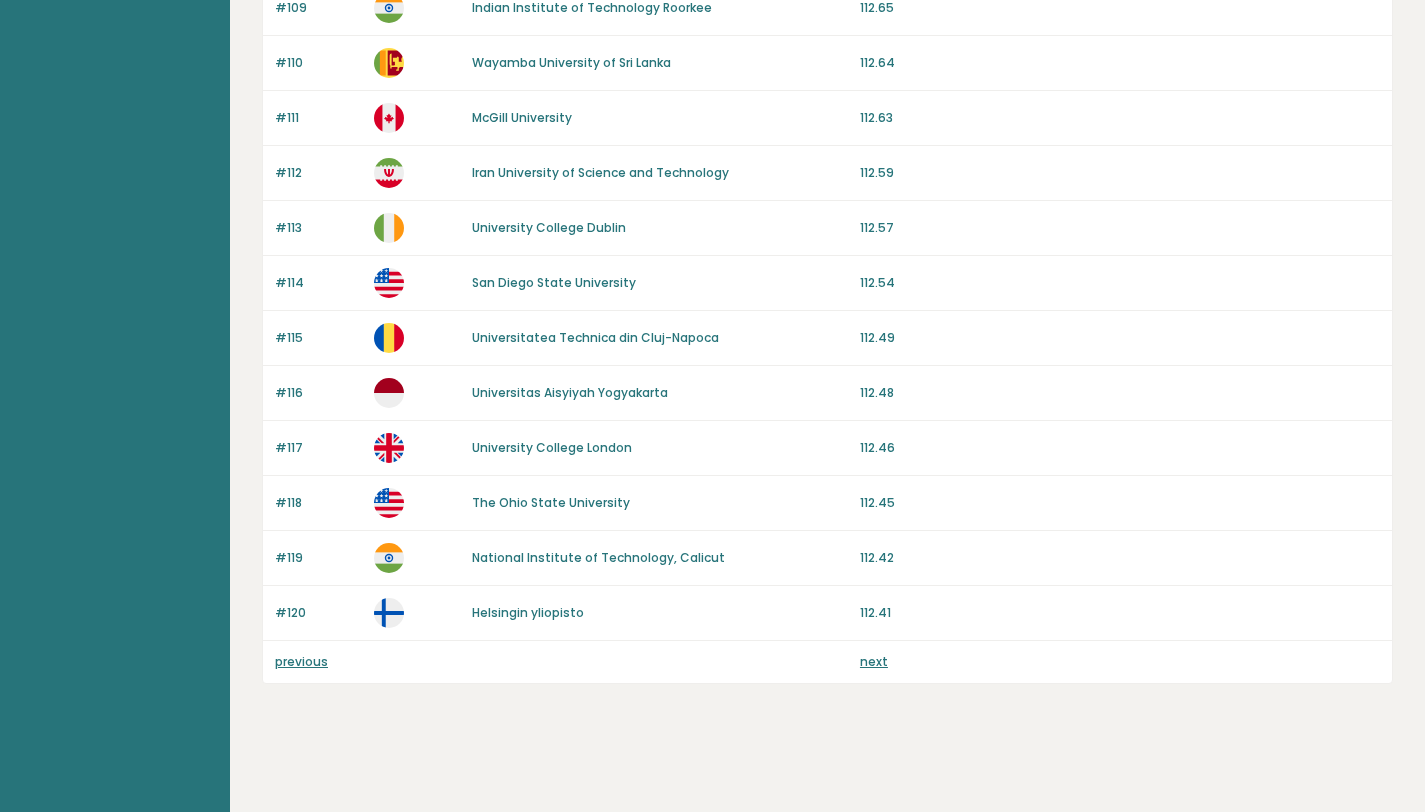 click on "previous" at bounding box center [301, 661] 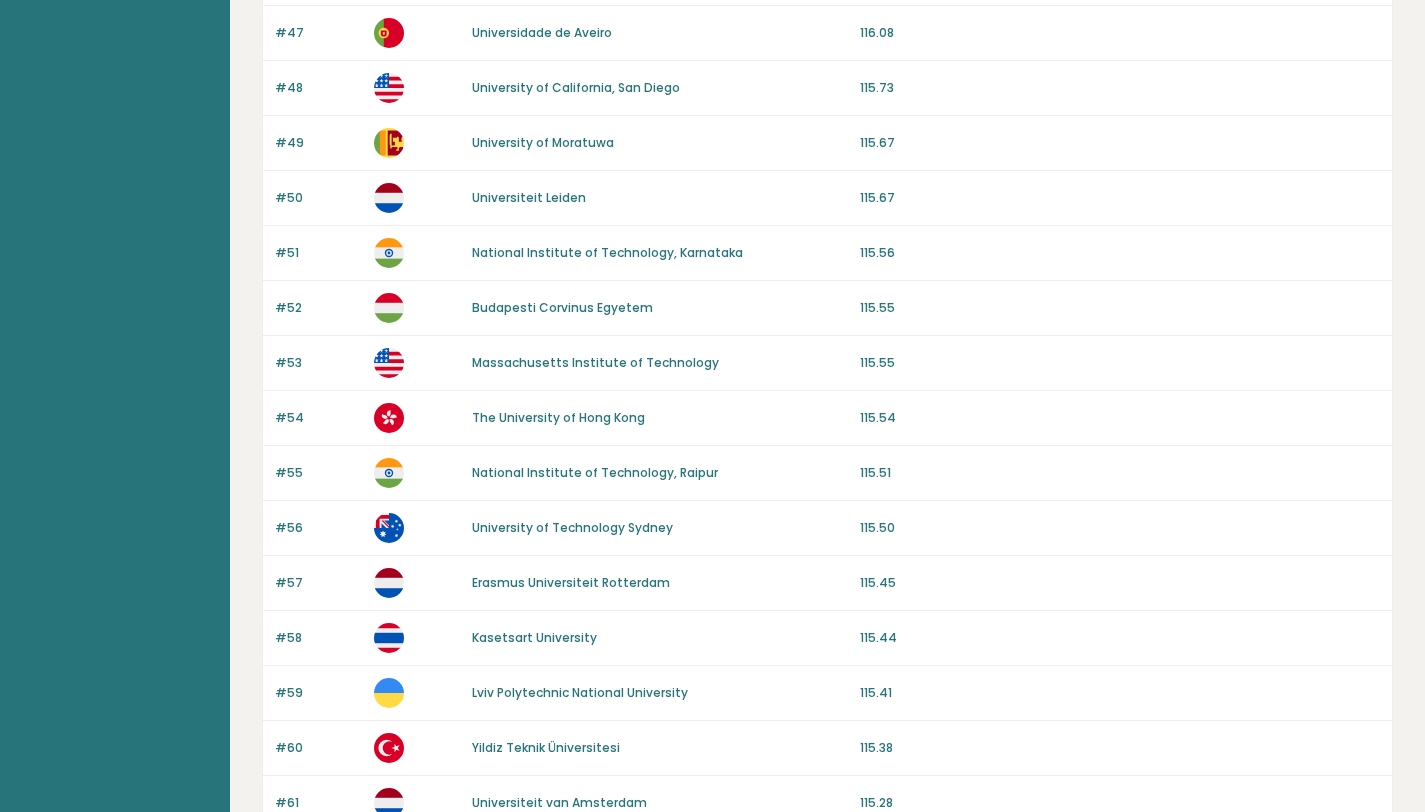 scroll, scrollTop: 1791, scrollLeft: 0, axis: vertical 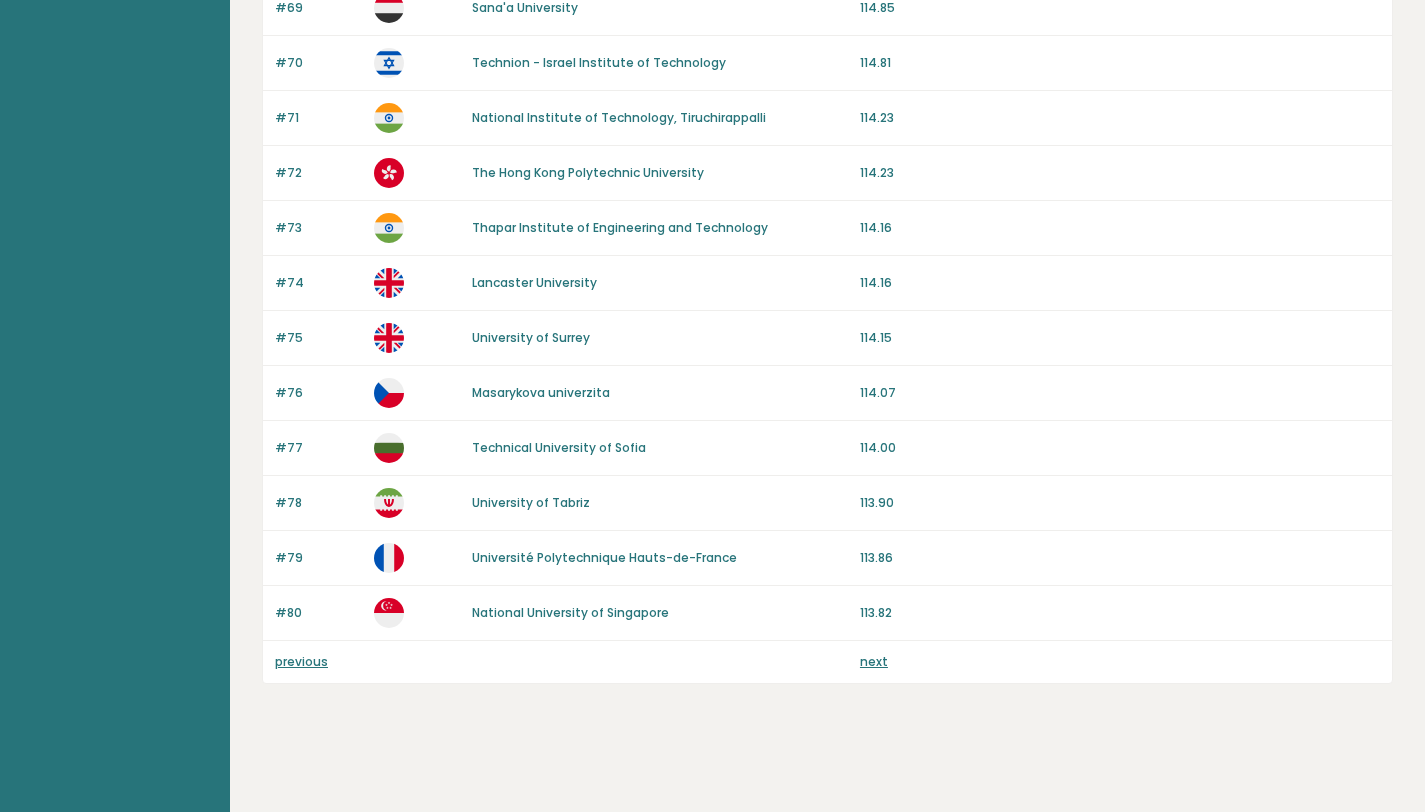 click on "previous" at bounding box center [301, 661] 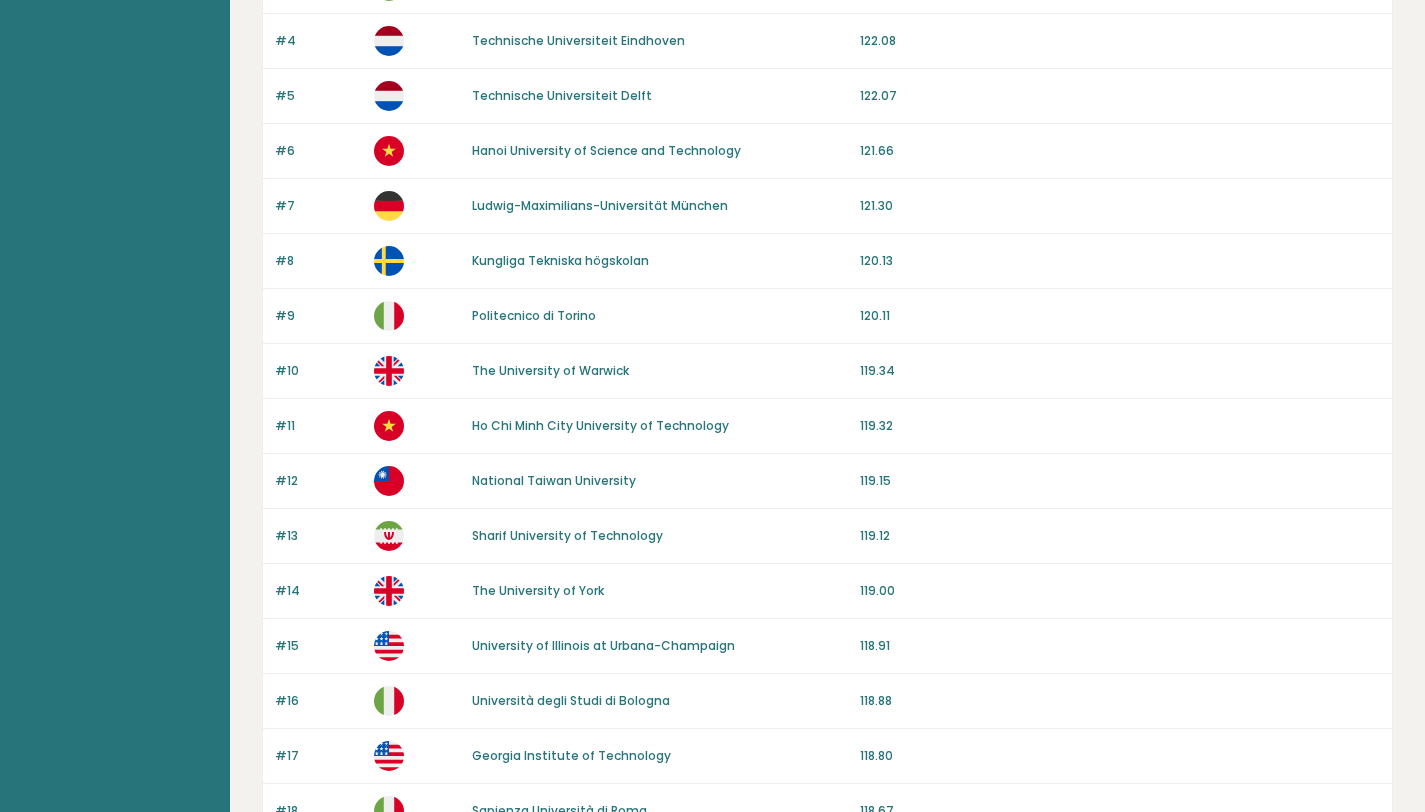 scroll, scrollTop: 0, scrollLeft: 0, axis: both 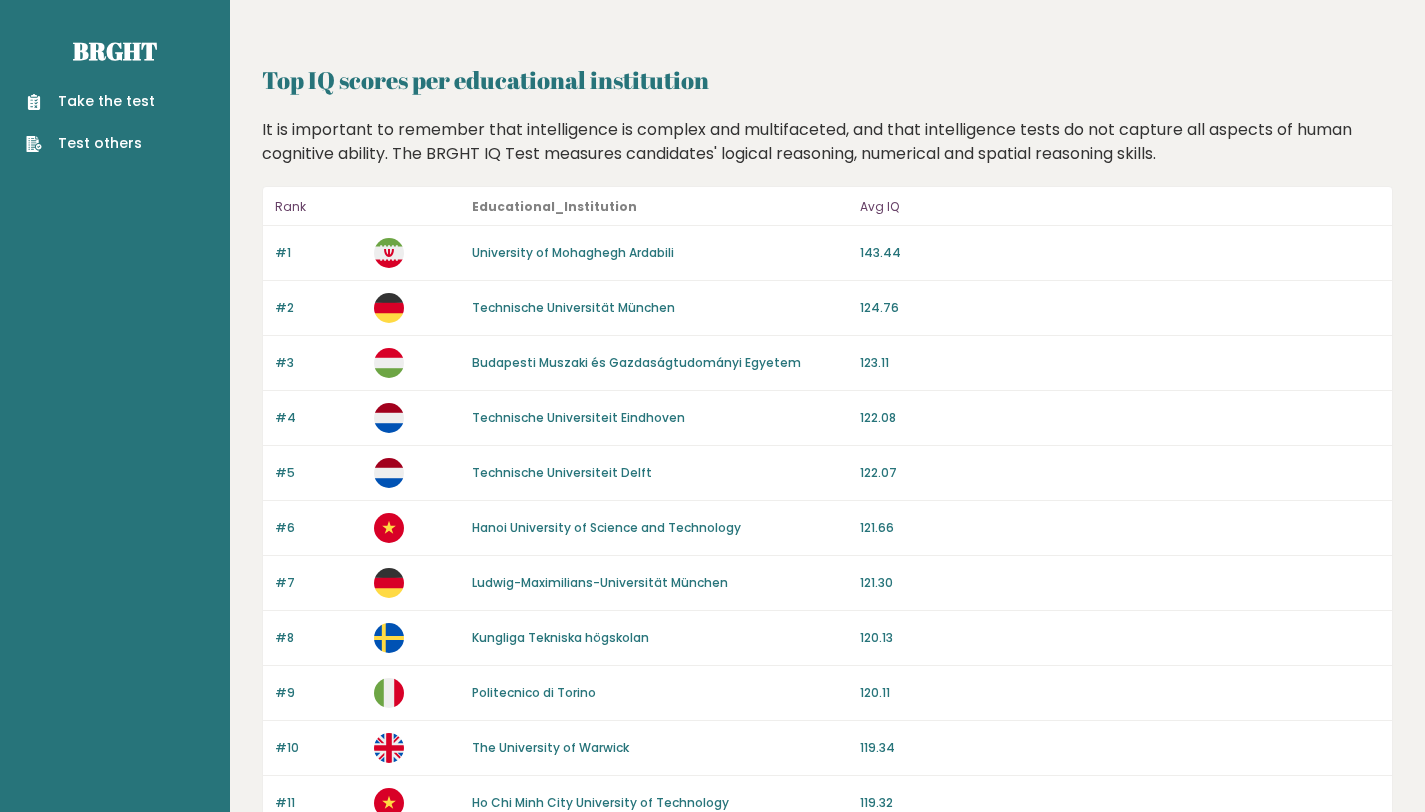 click on "University of Mohaghegh Ardabili" at bounding box center (573, 252) 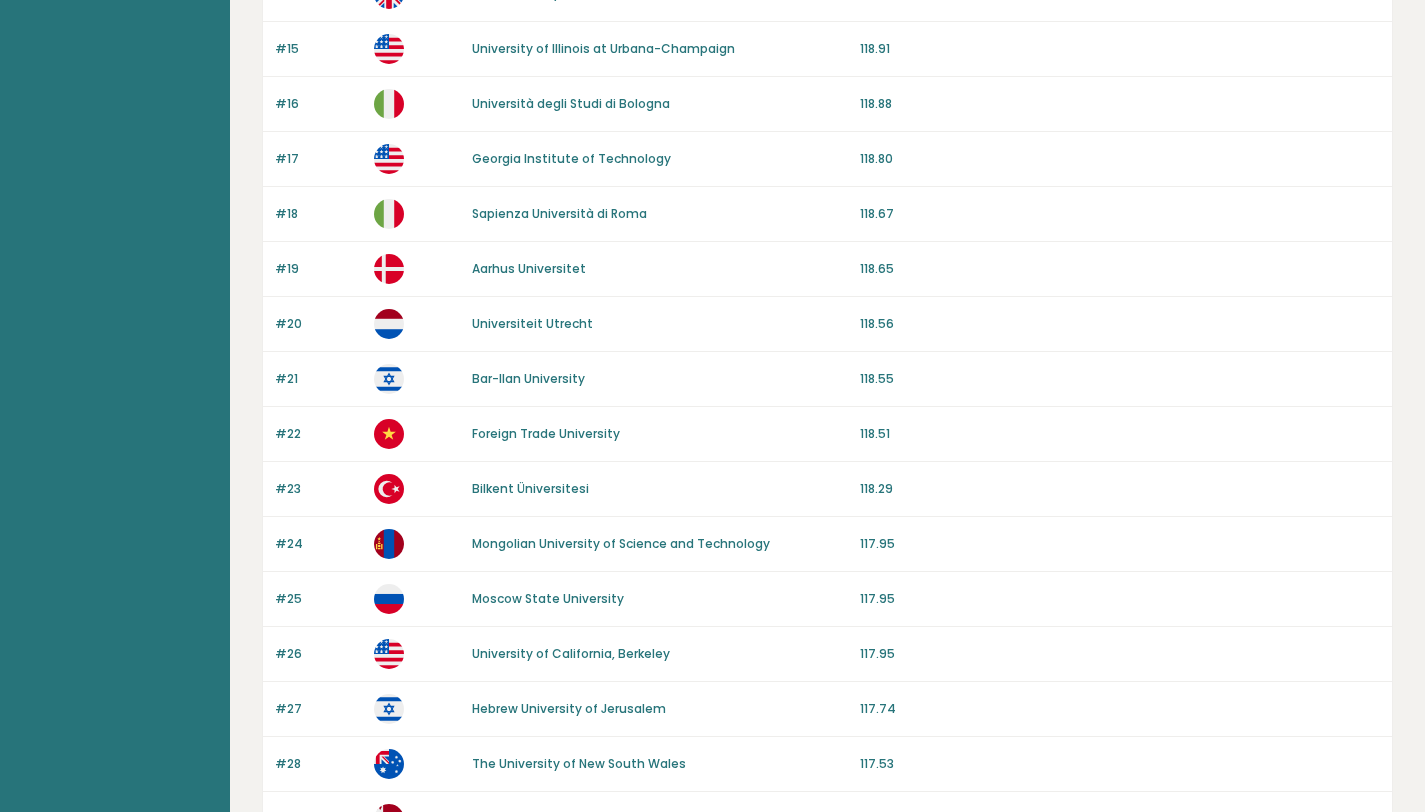 scroll, scrollTop: 988, scrollLeft: 0, axis: vertical 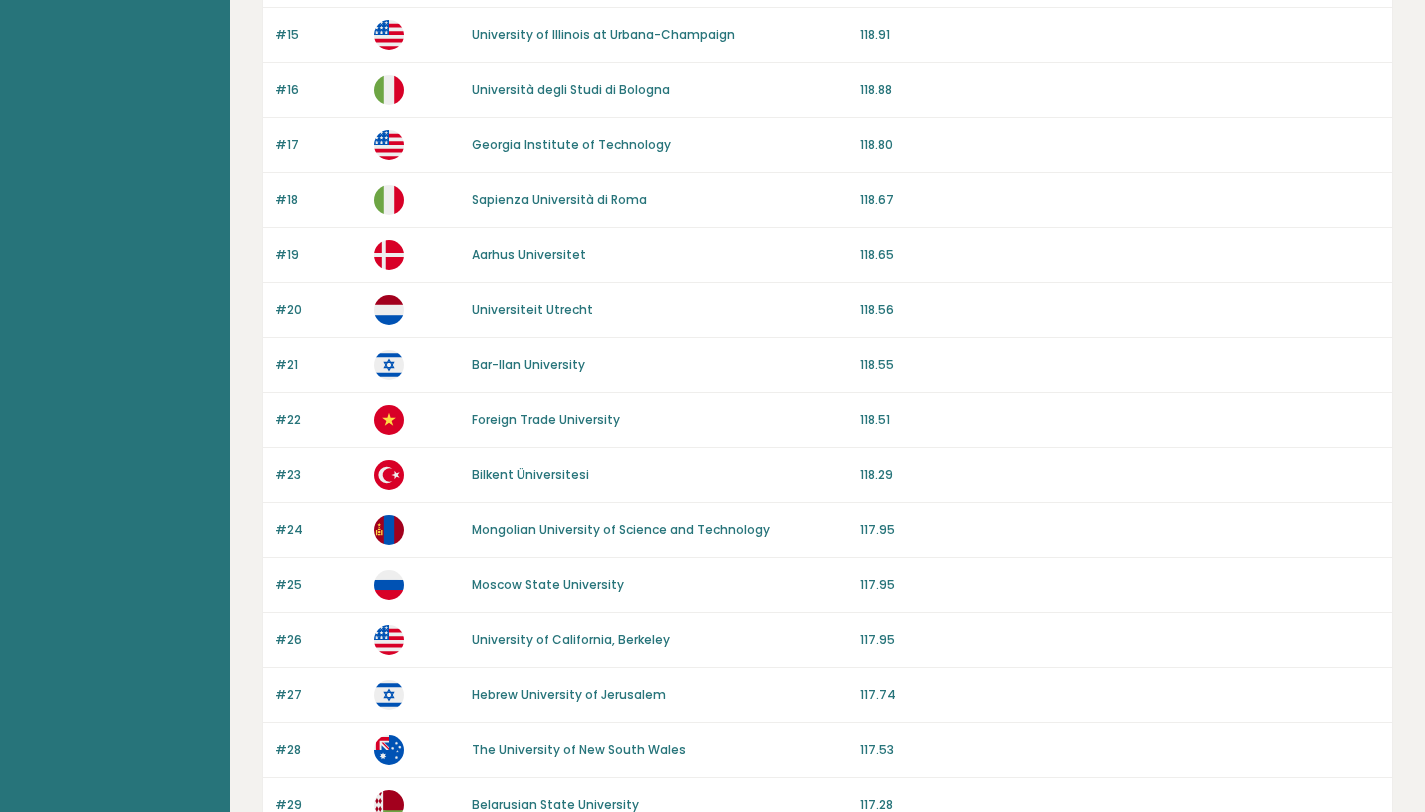 click on "Universiteit Utrecht" at bounding box center (532, 309) 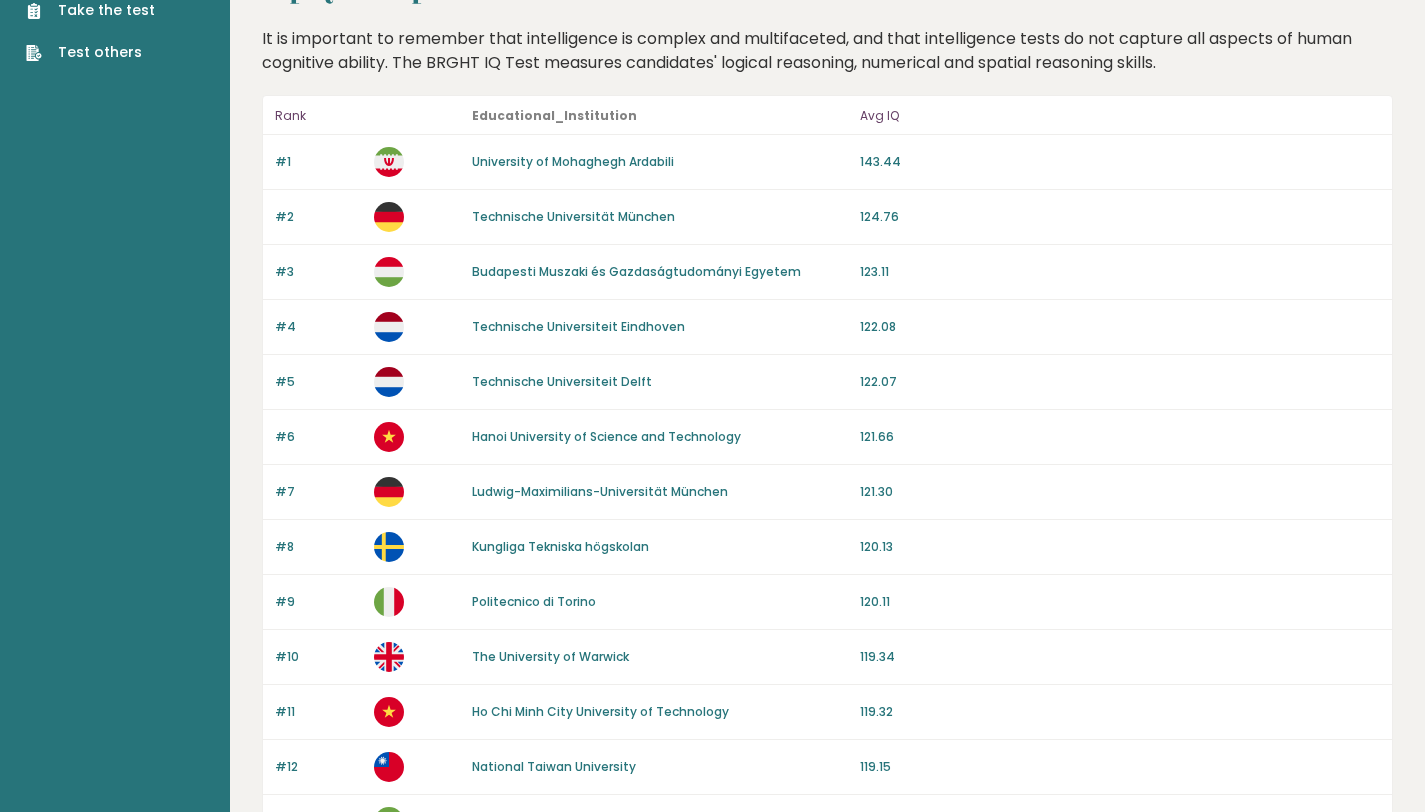 scroll, scrollTop: 92, scrollLeft: 0, axis: vertical 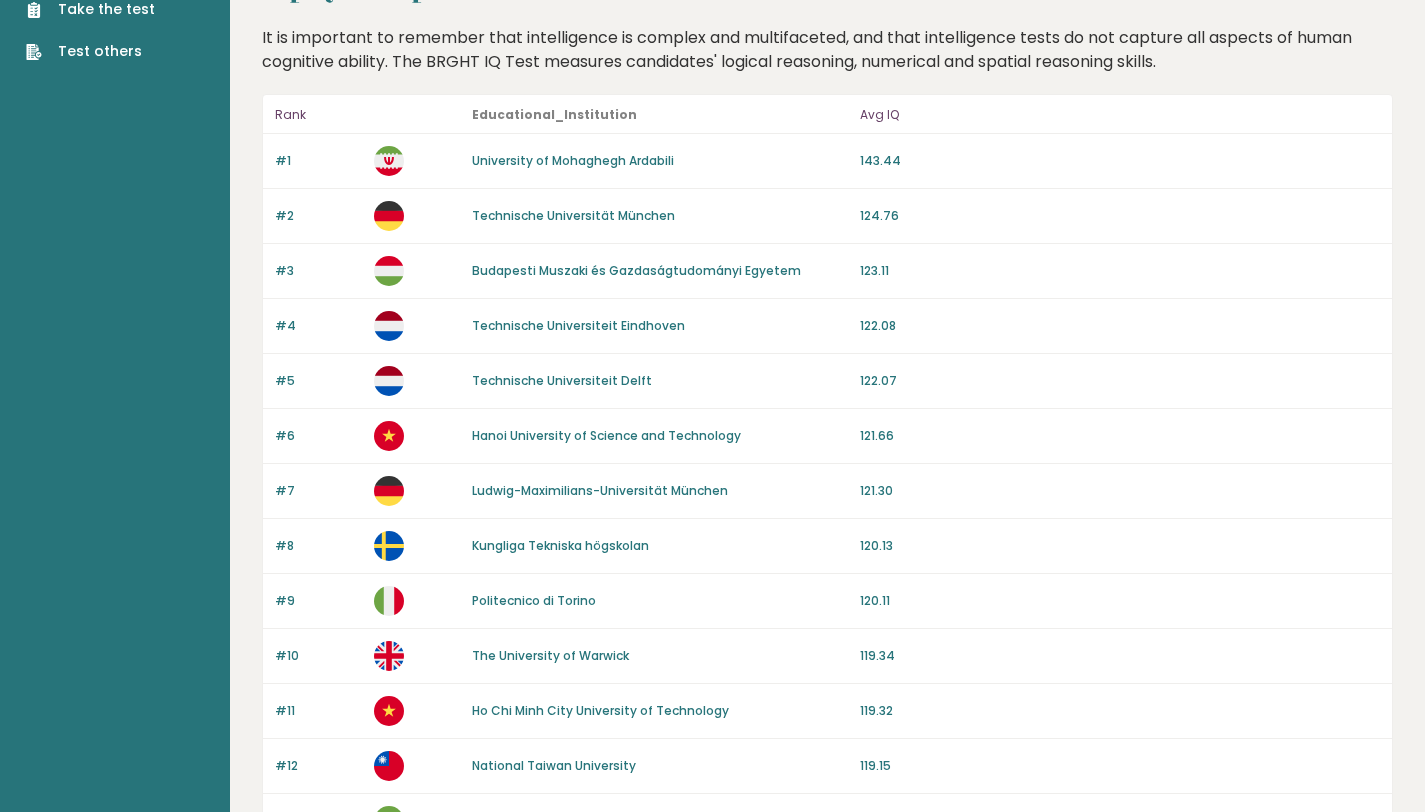 click on "Technische Universiteit Eindhoven" at bounding box center [578, 325] 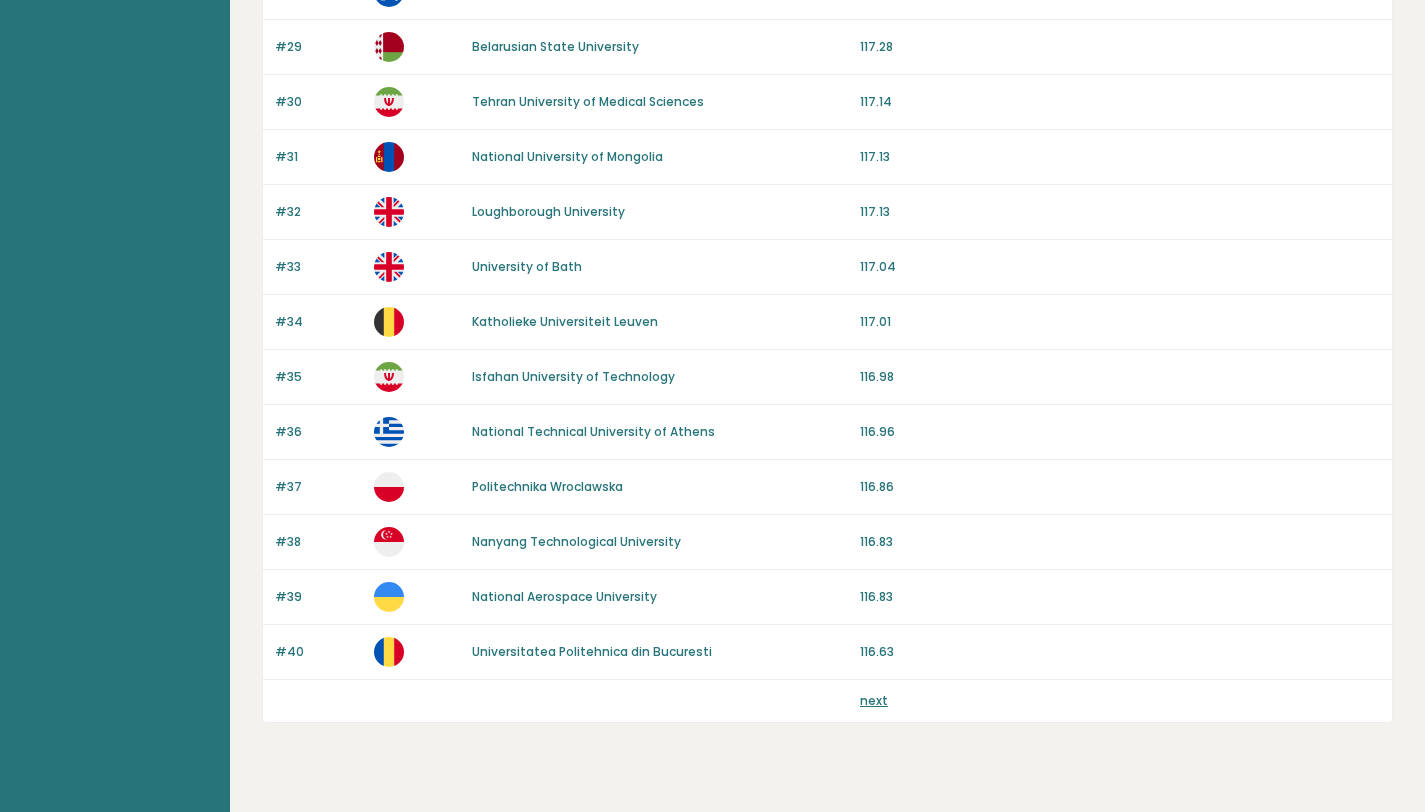 scroll, scrollTop: 1752, scrollLeft: 0, axis: vertical 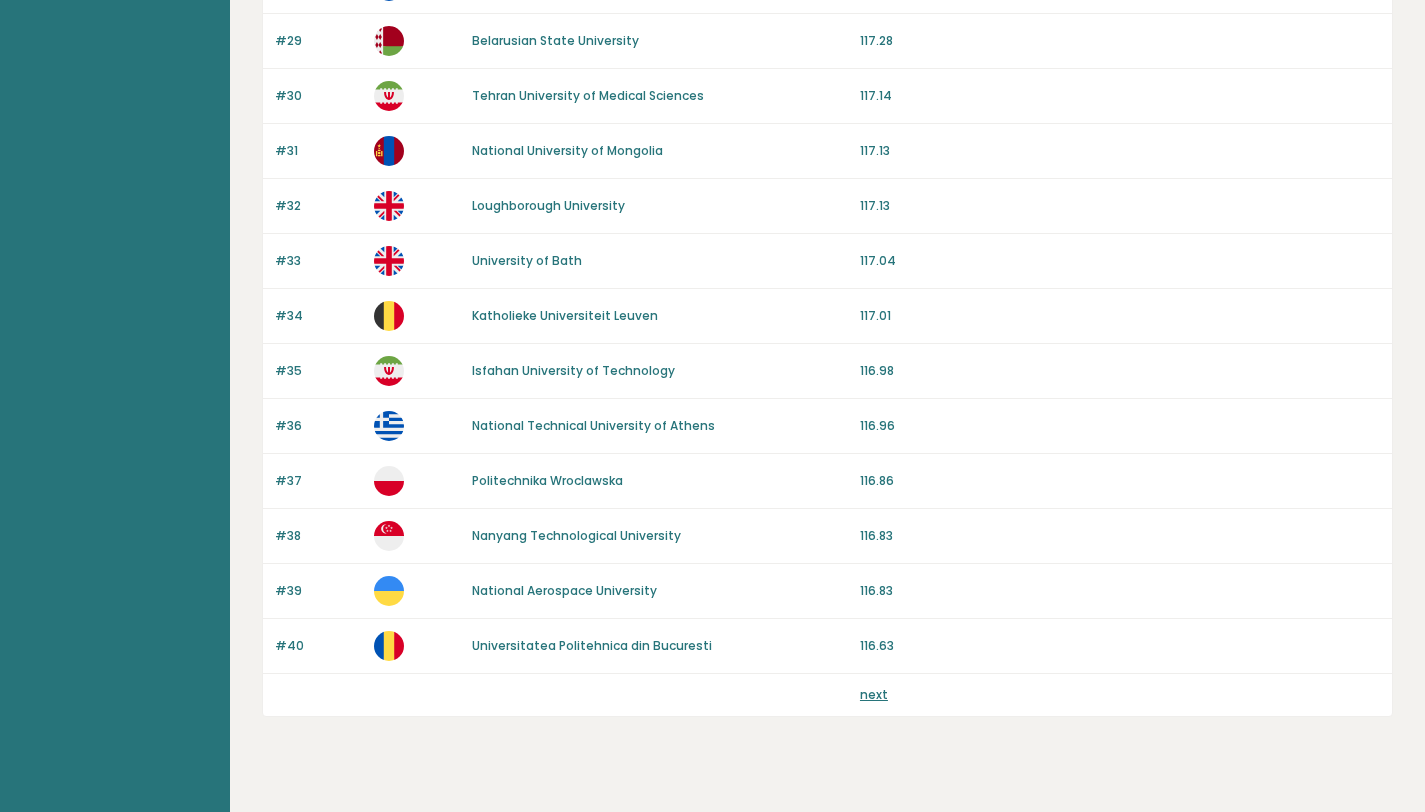 click on "next" at bounding box center (1120, 695) 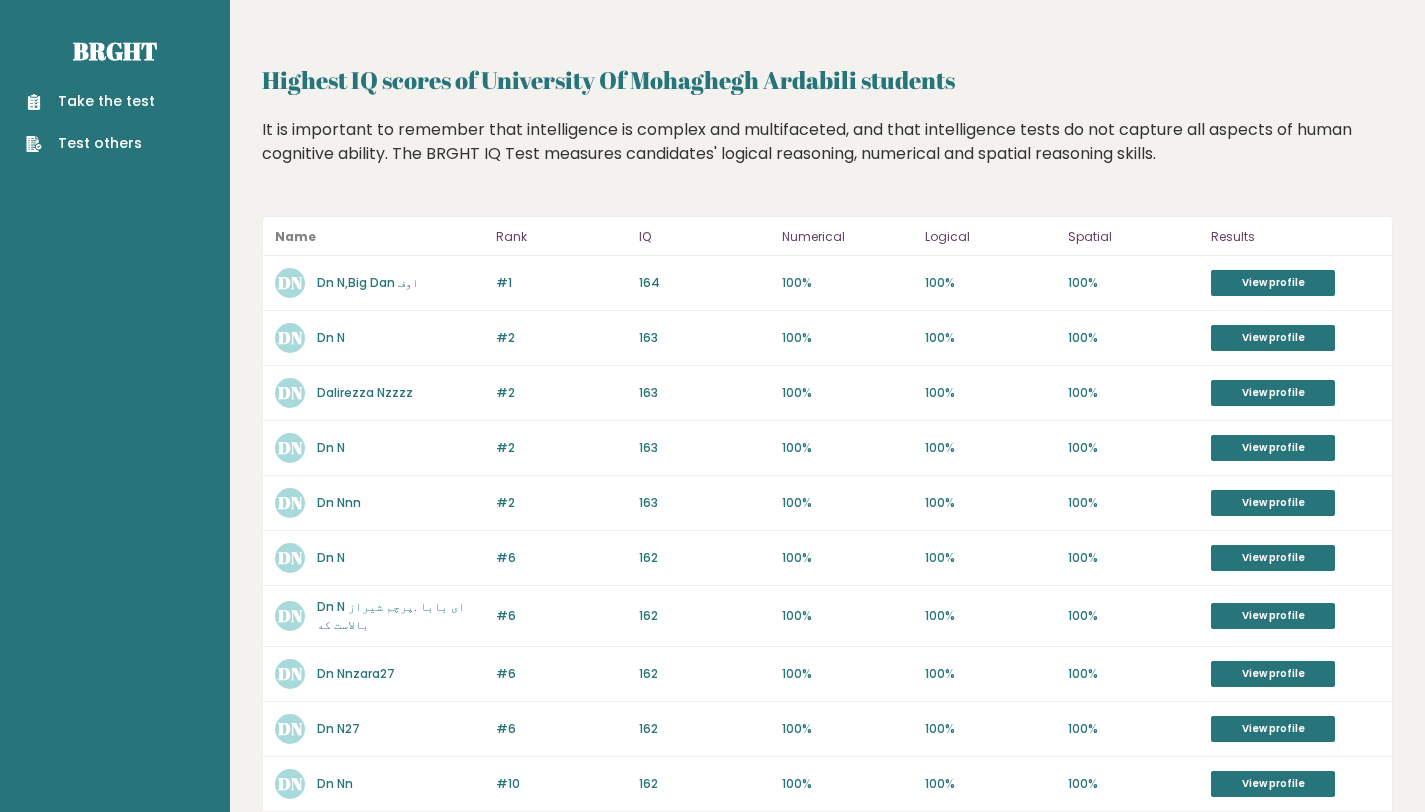 scroll, scrollTop: 0, scrollLeft: 0, axis: both 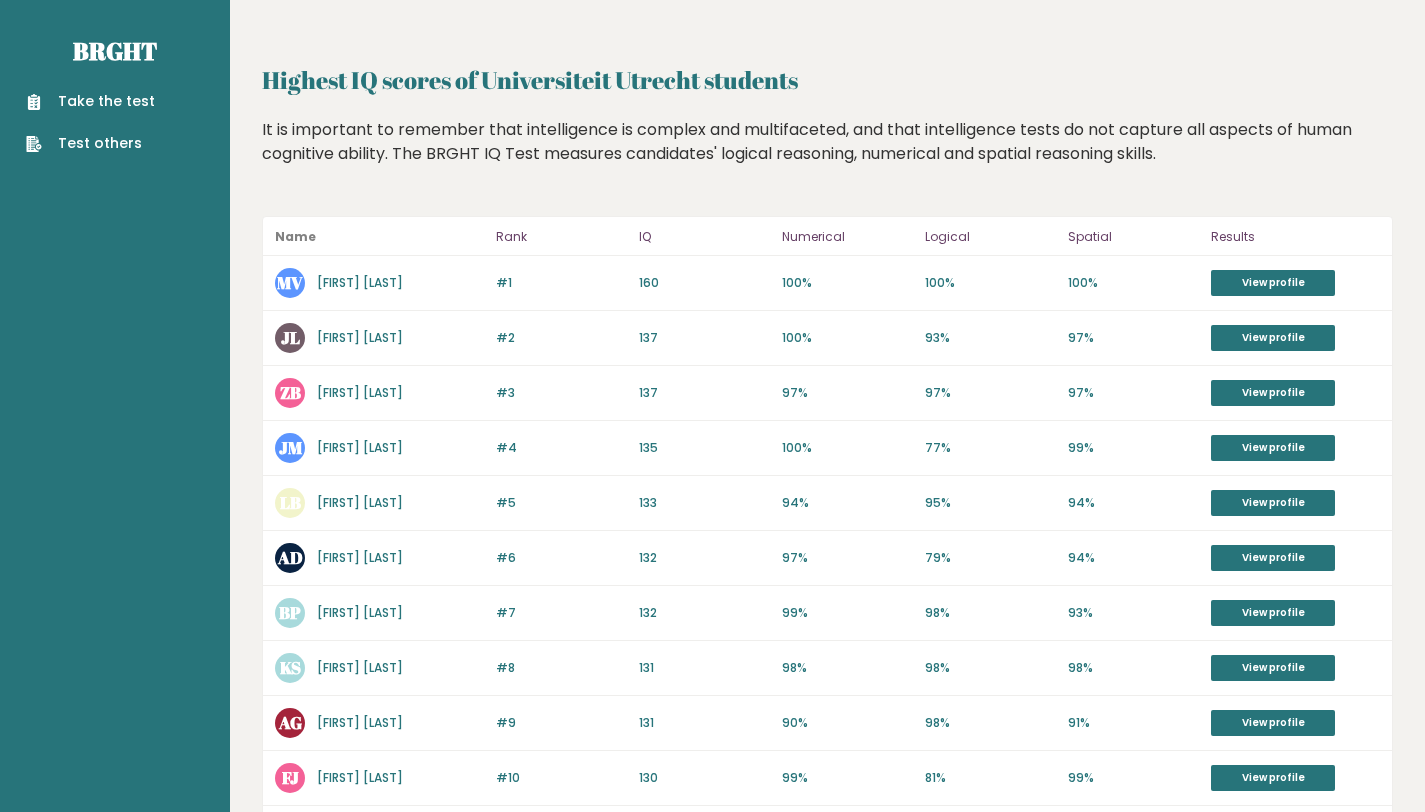 click on "Mischa Van Ek" at bounding box center [360, 282] 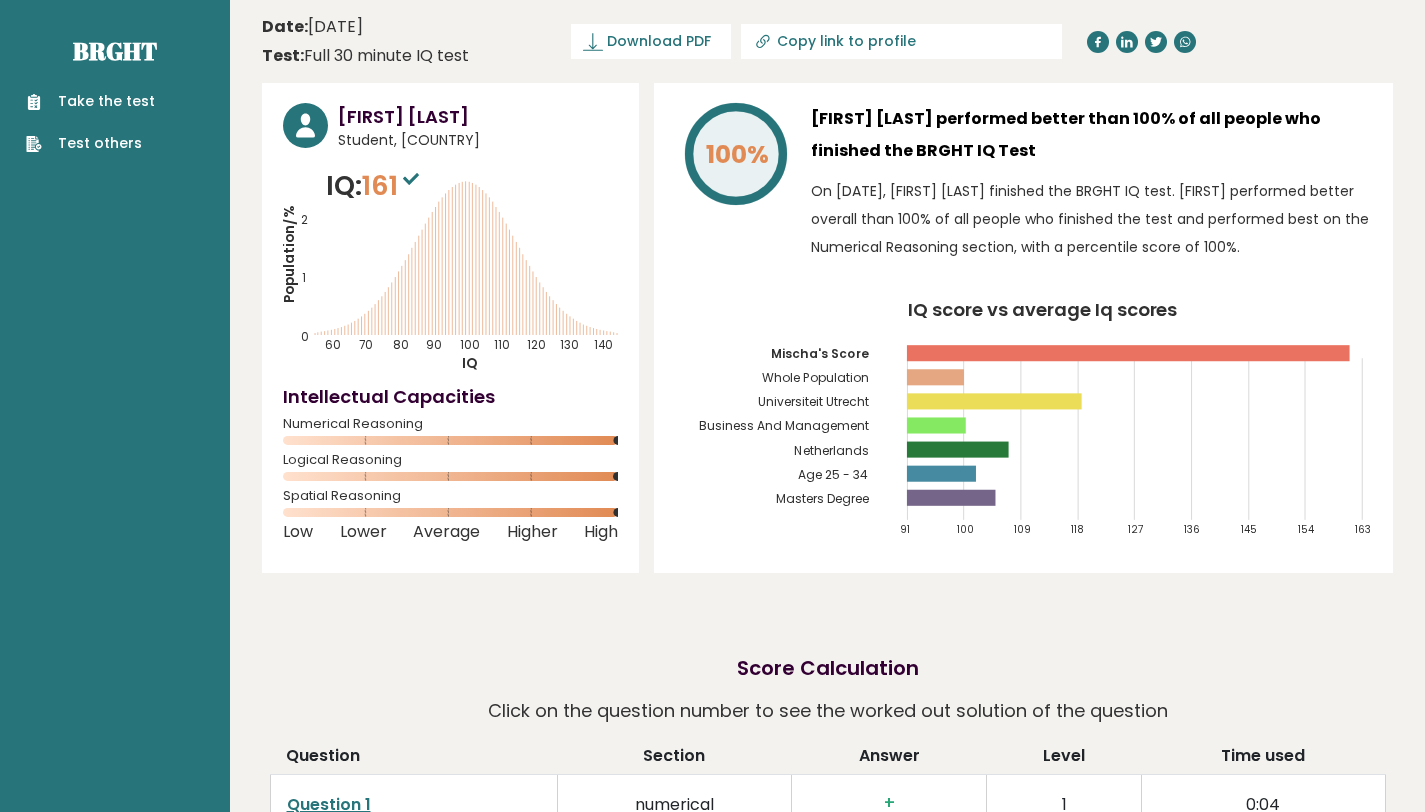 scroll, scrollTop: 0, scrollLeft: 0, axis: both 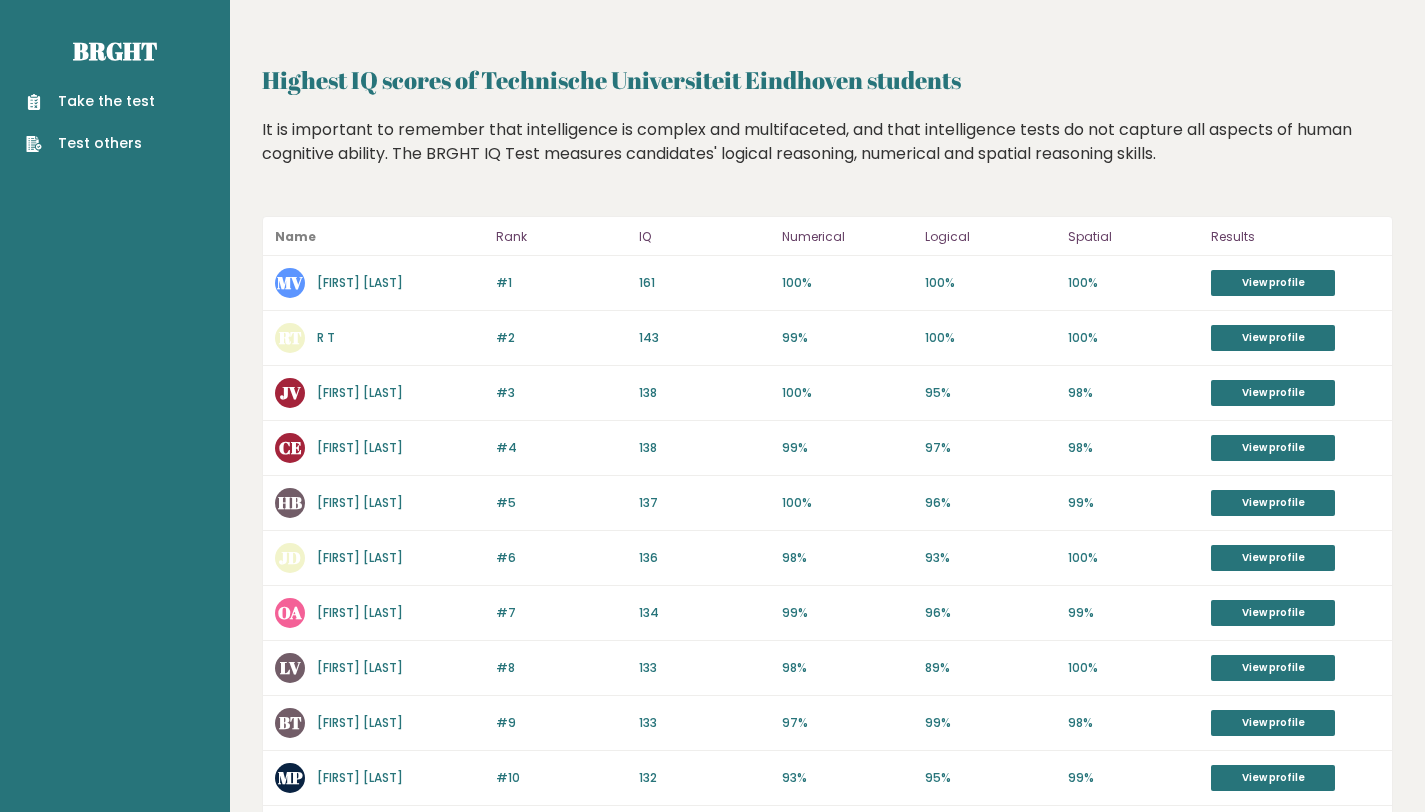 click on "R T" at bounding box center (326, 337) 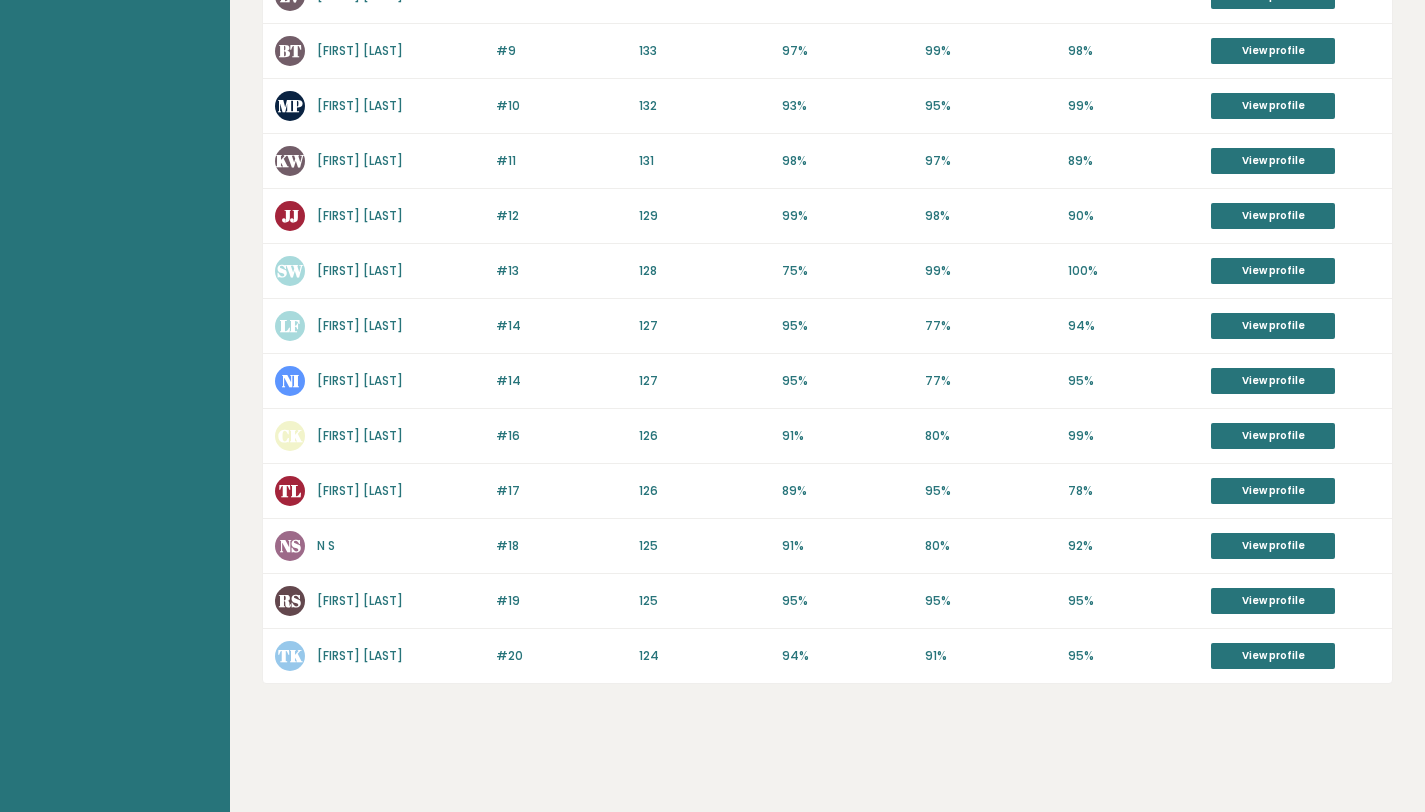 scroll, scrollTop: 0, scrollLeft: 0, axis: both 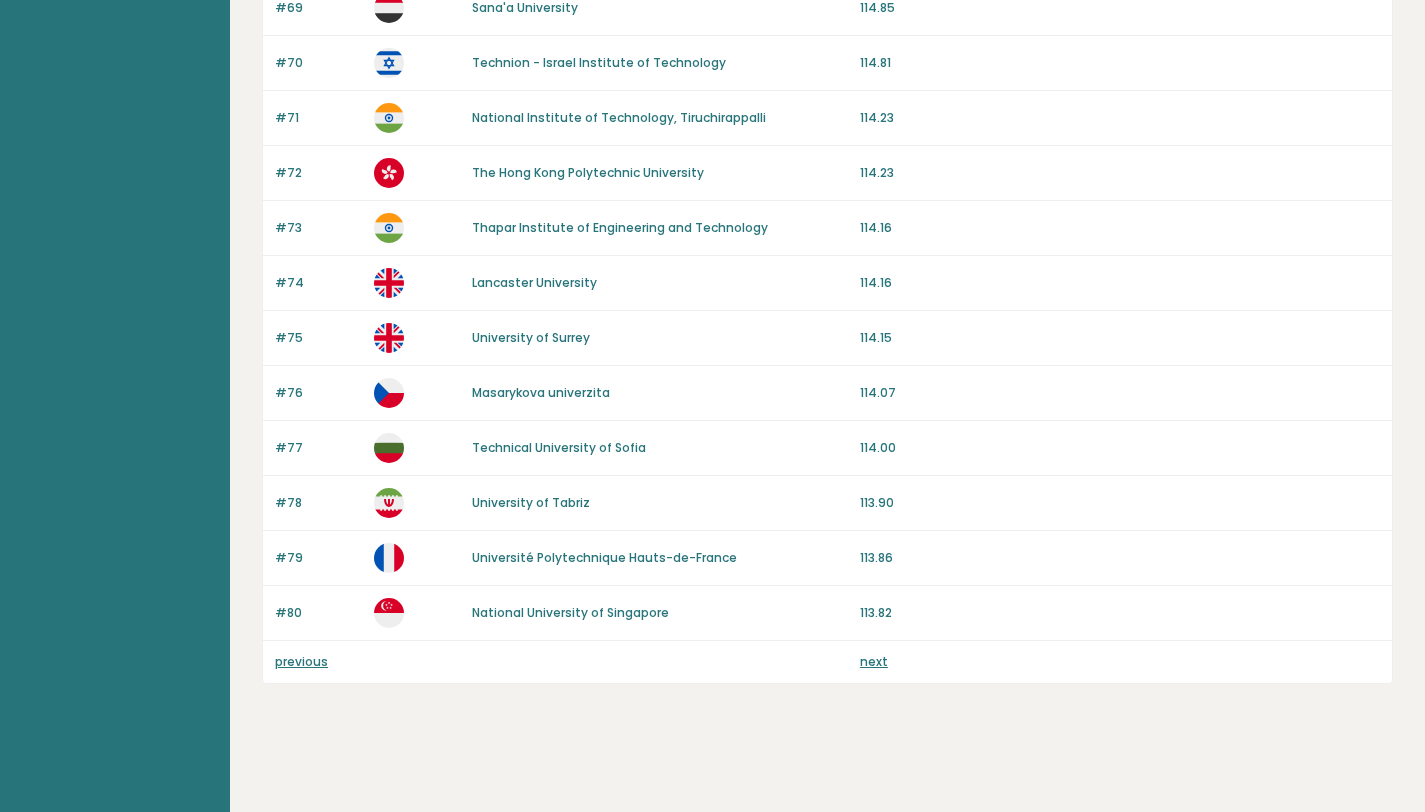 click on "next" at bounding box center (874, 661) 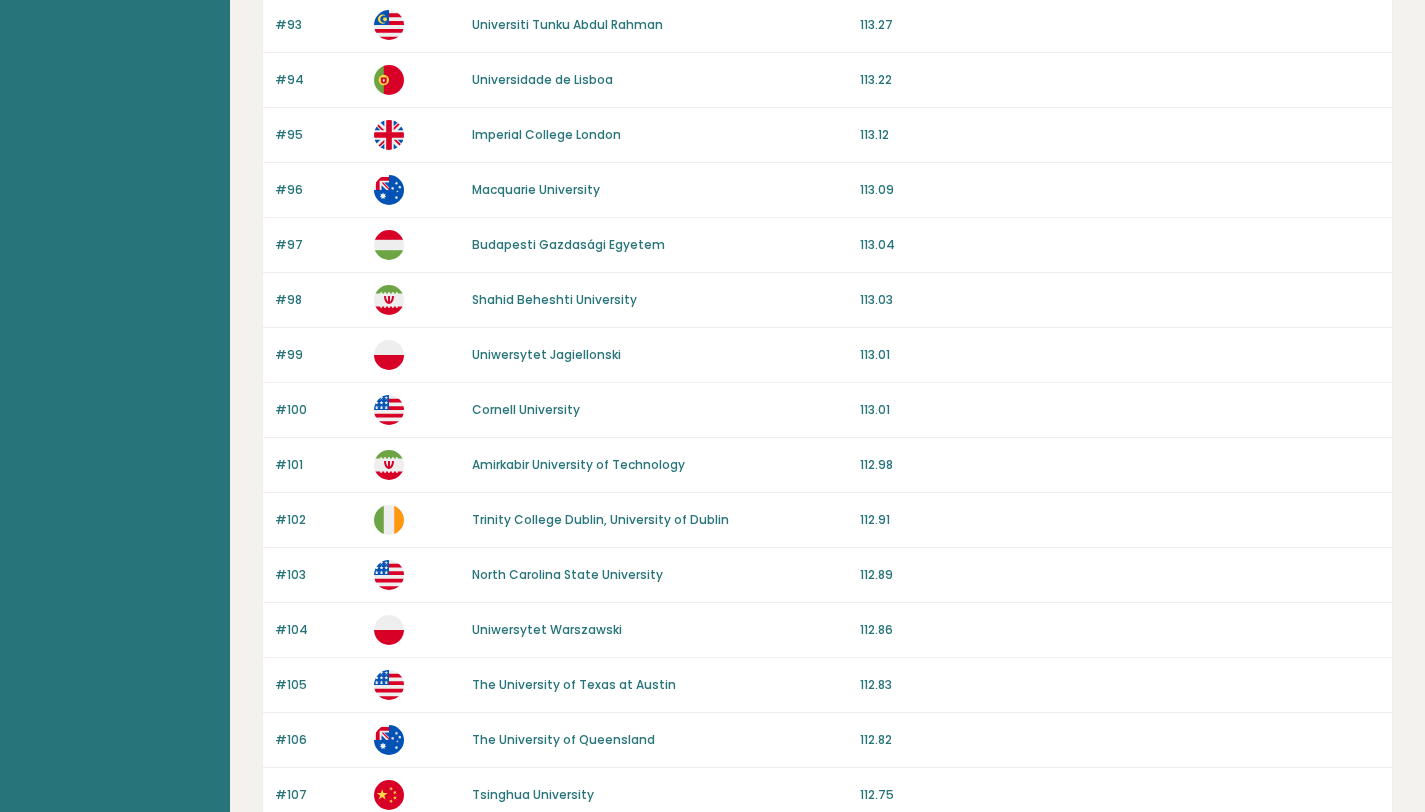 scroll, scrollTop: 890, scrollLeft: 0, axis: vertical 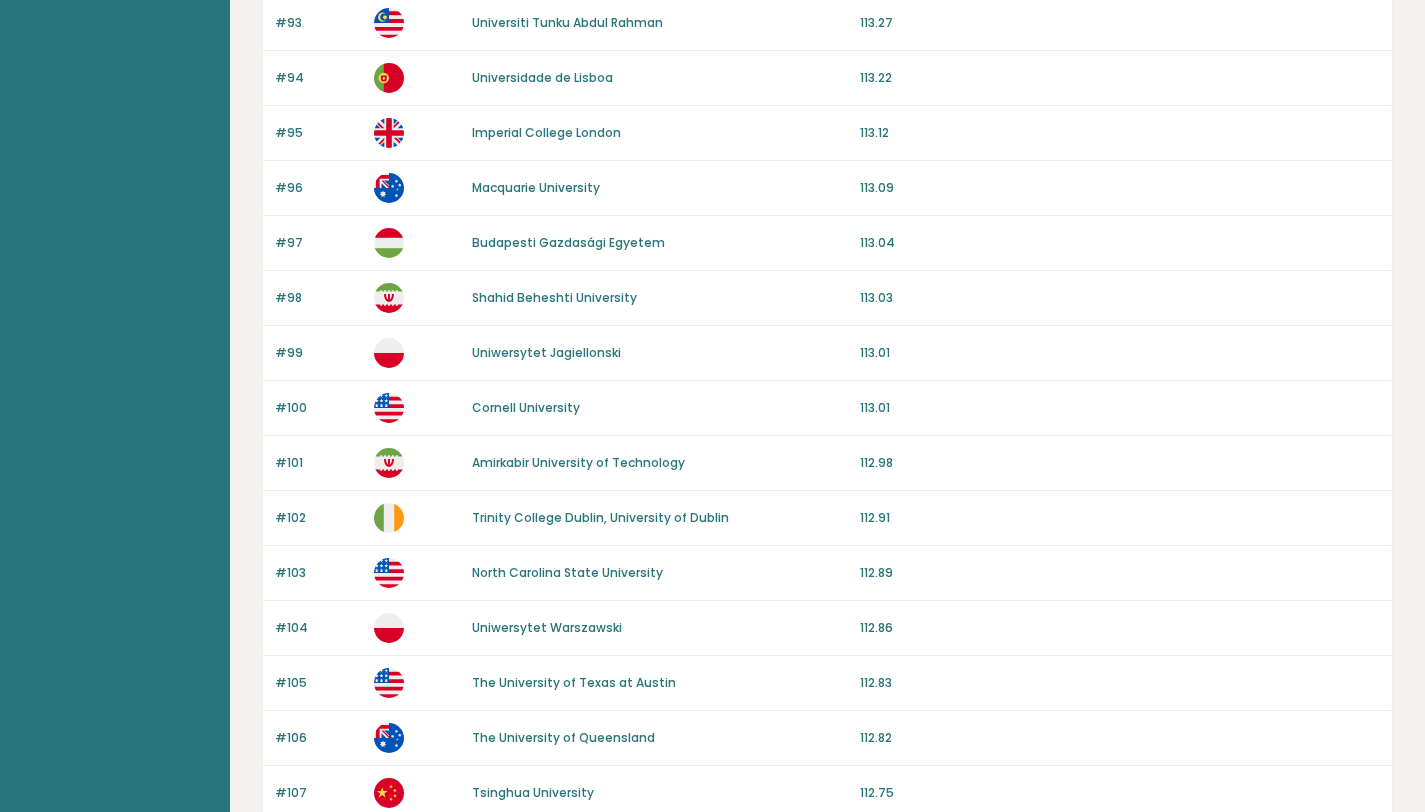 click on "Trinity College Dublin, University of Dublin" at bounding box center [600, 517] 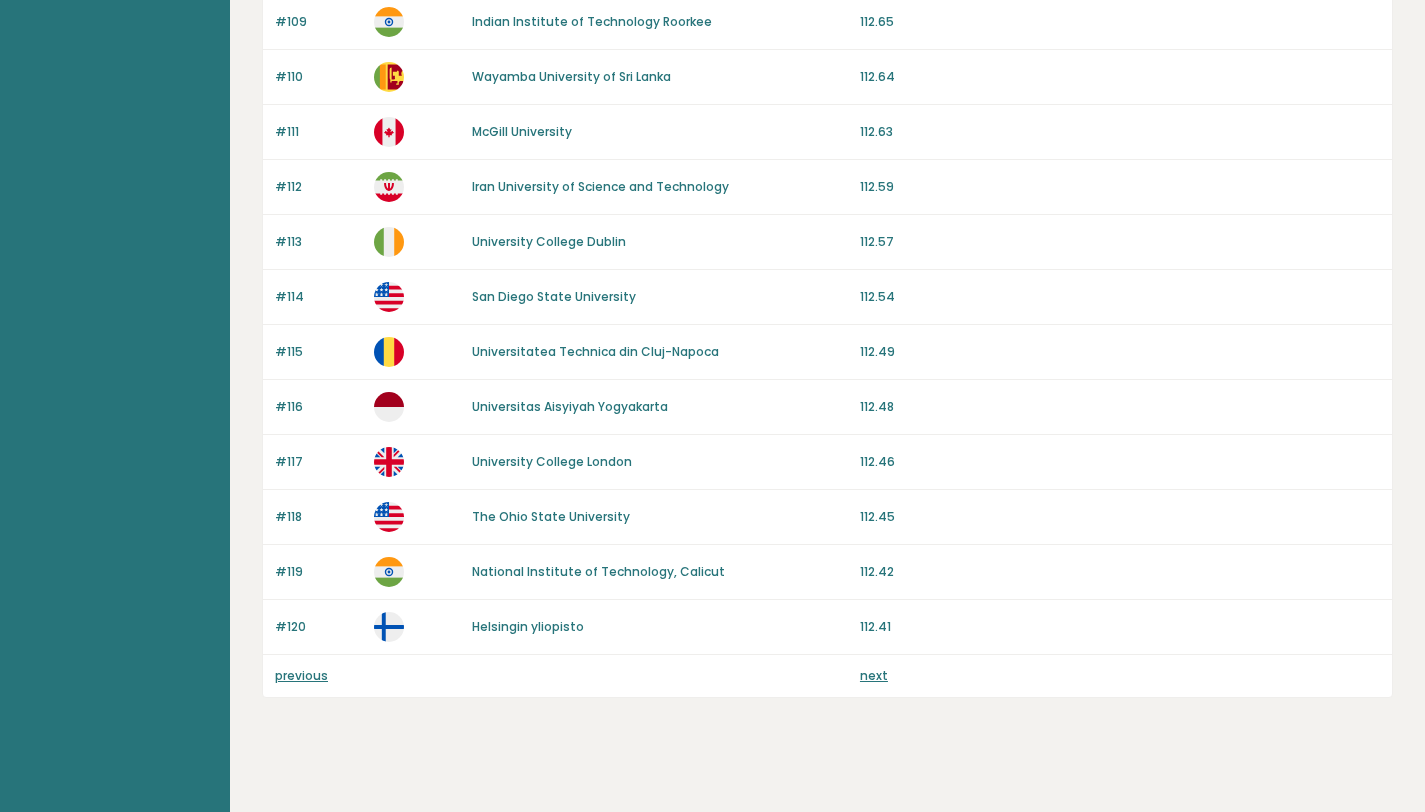 scroll, scrollTop: 1783, scrollLeft: 0, axis: vertical 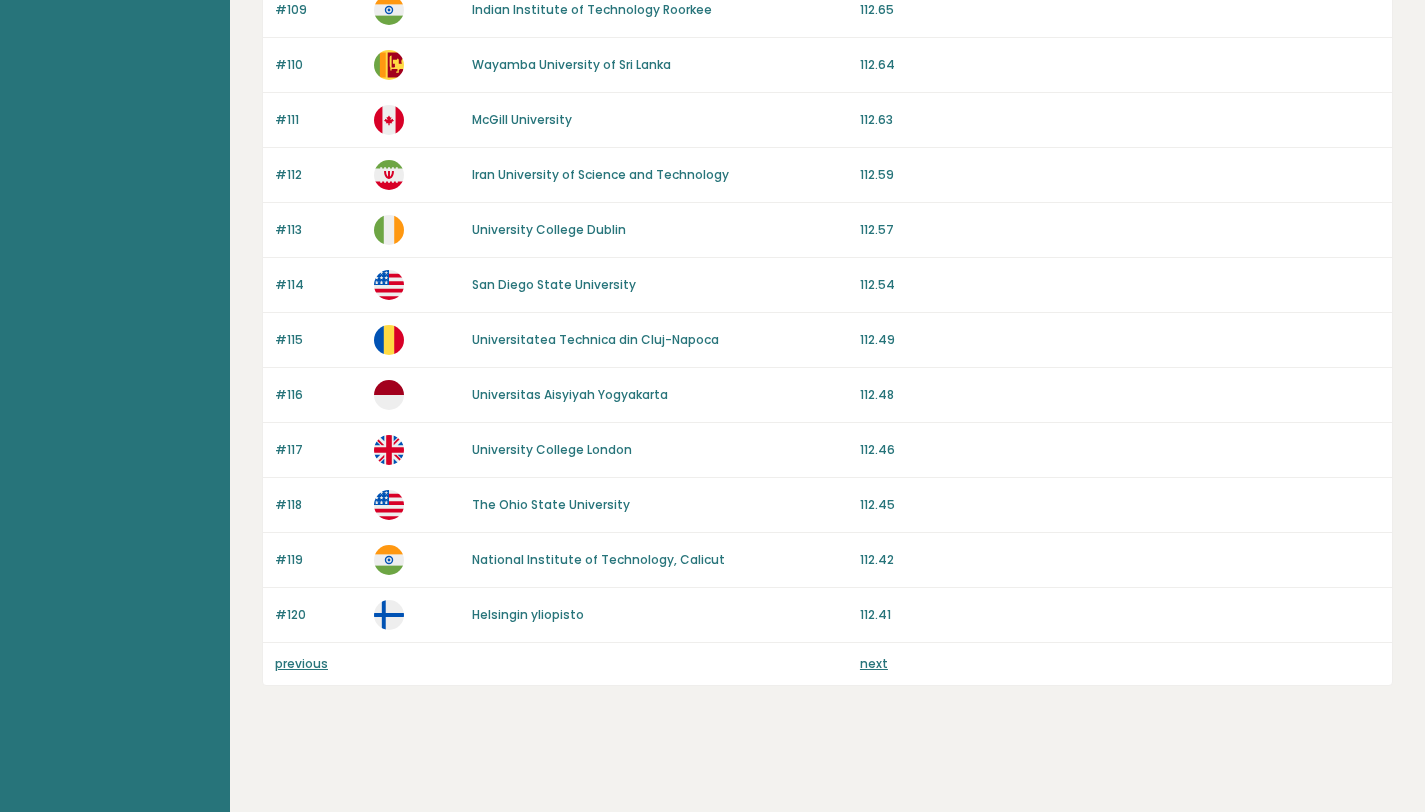 click on "next" at bounding box center (874, 663) 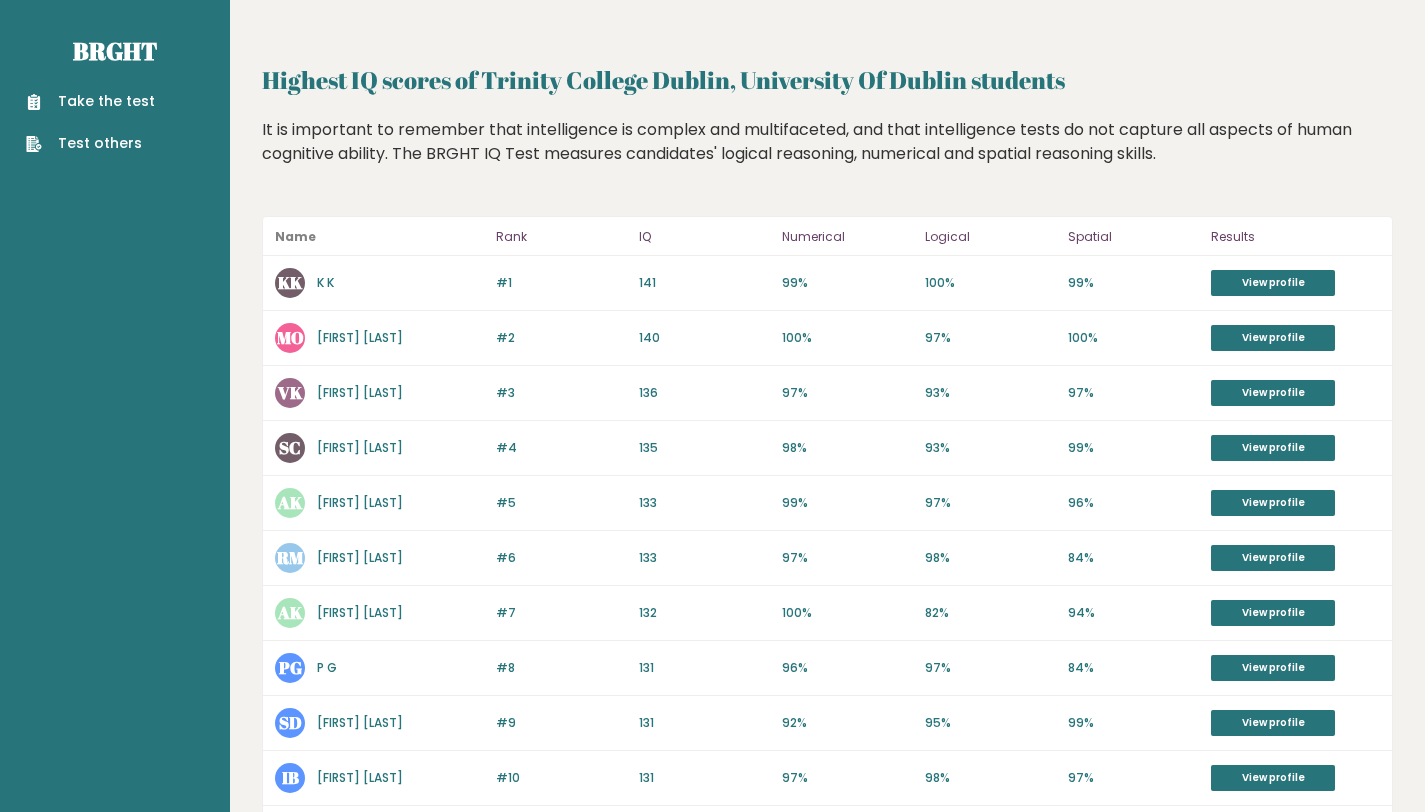 scroll, scrollTop: 0, scrollLeft: 0, axis: both 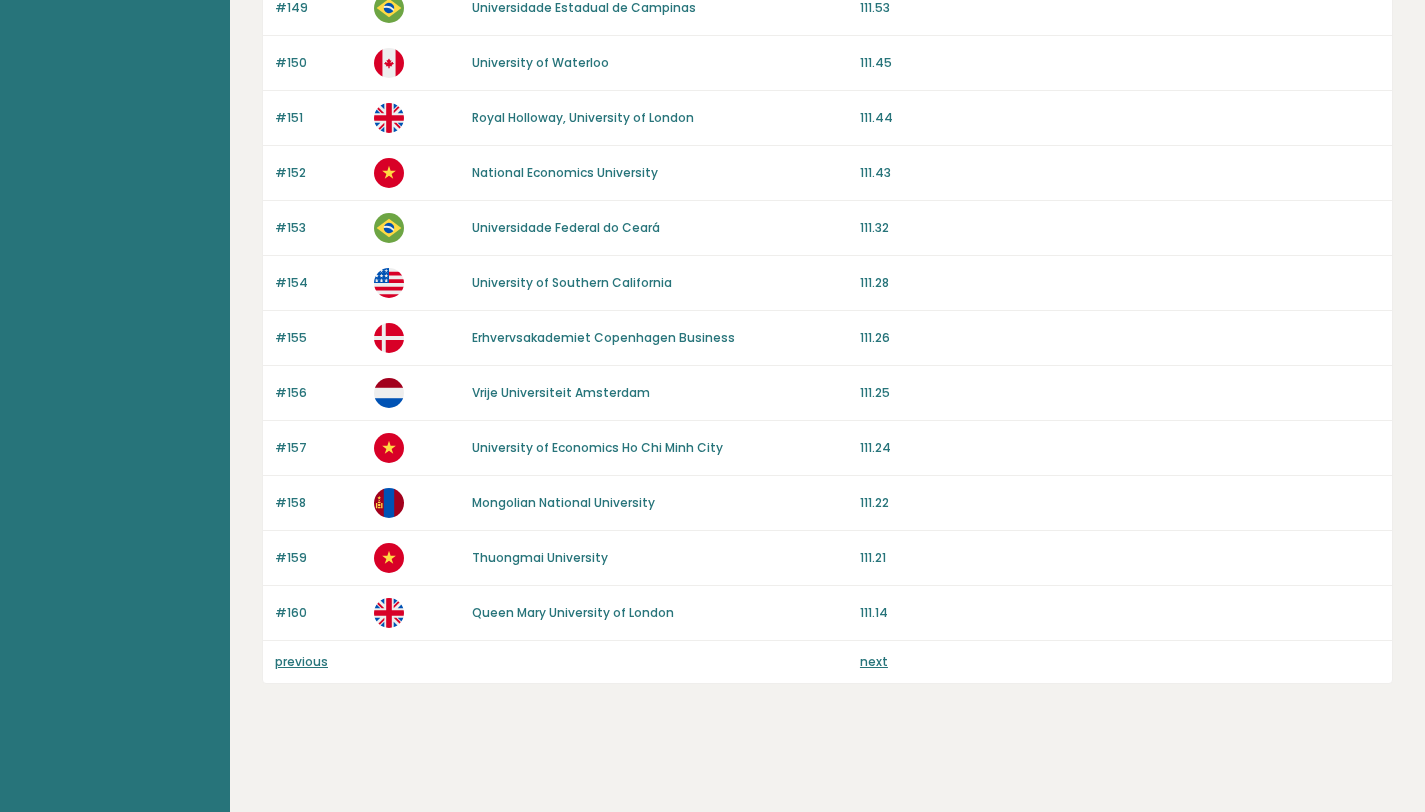 click on "next" at bounding box center (874, 661) 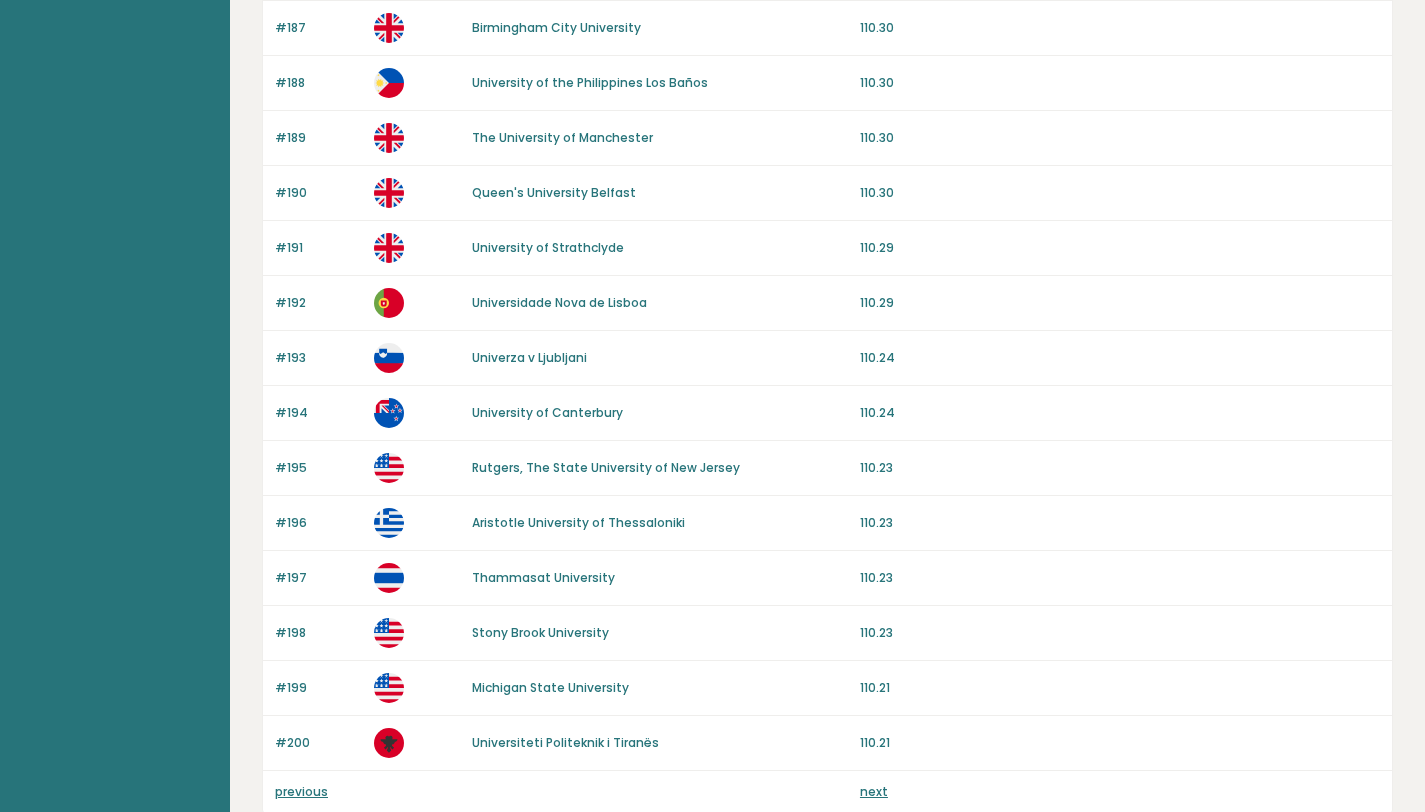 scroll, scrollTop: 1791, scrollLeft: 0, axis: vertical 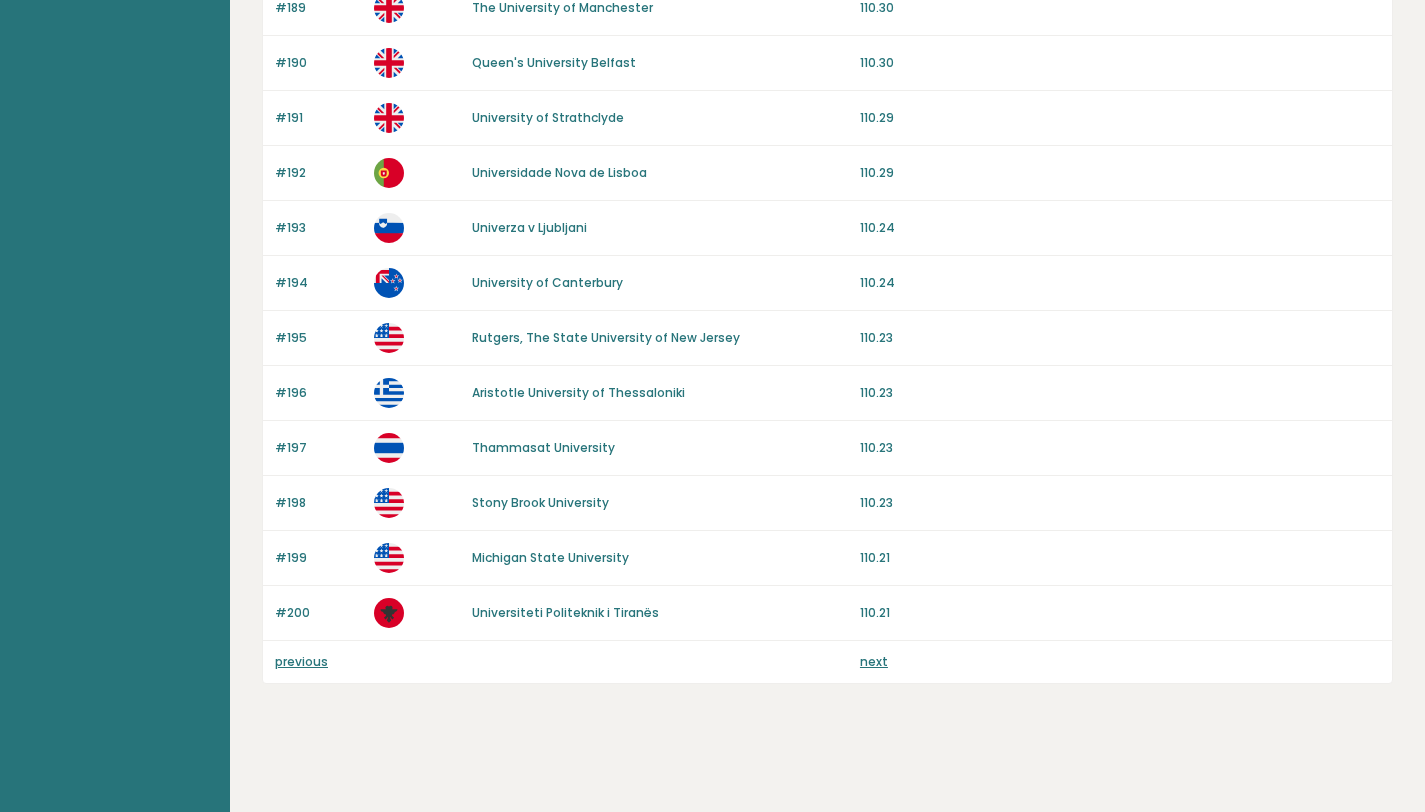 click on "previous
next" at bounding box center (827, 662) 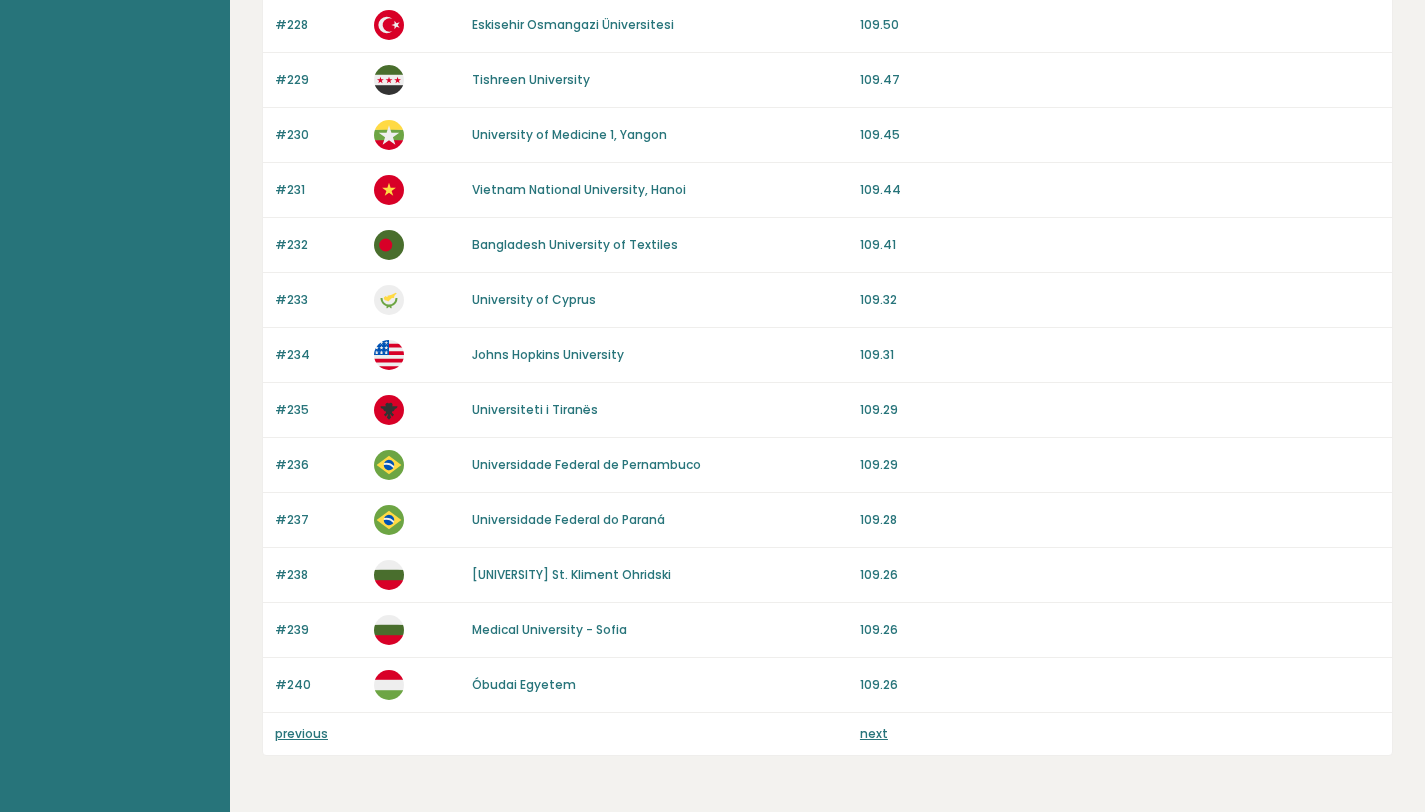 scroll, scrollTop: 1785, scrollLeft: 0, axis: vertical 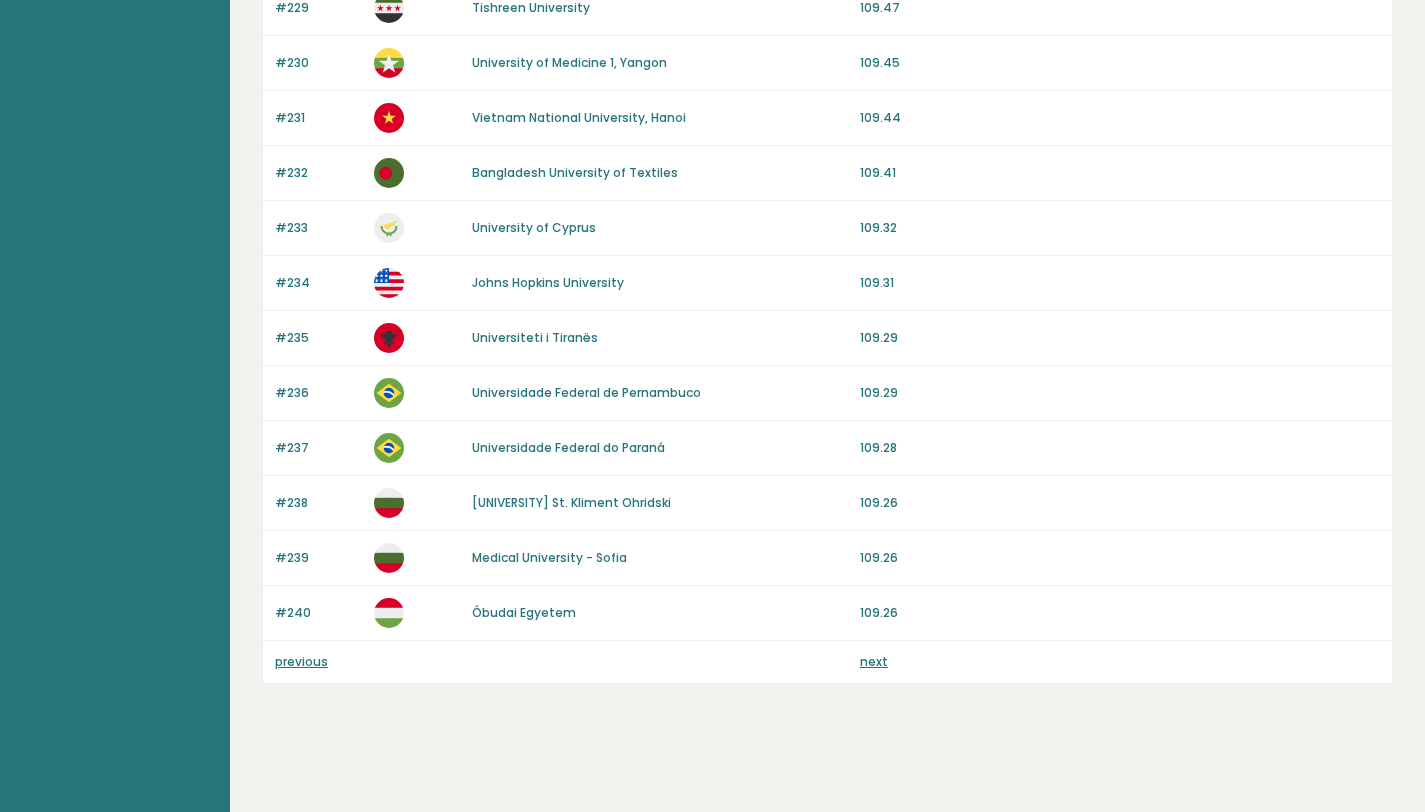 click on "next" at bounding box center (874, 661) 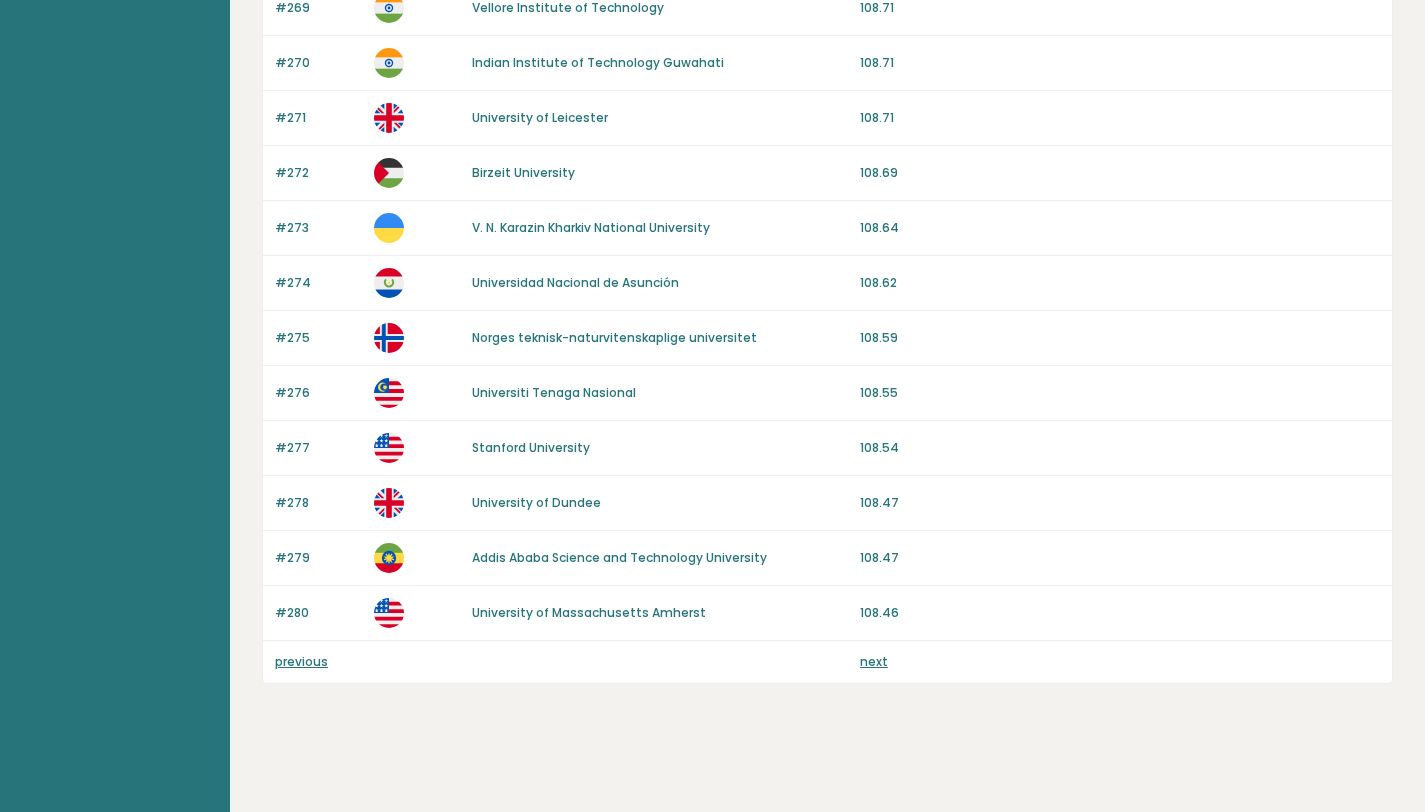 scroll, scrollTop: 0, scrollLeft: 0, axis: both 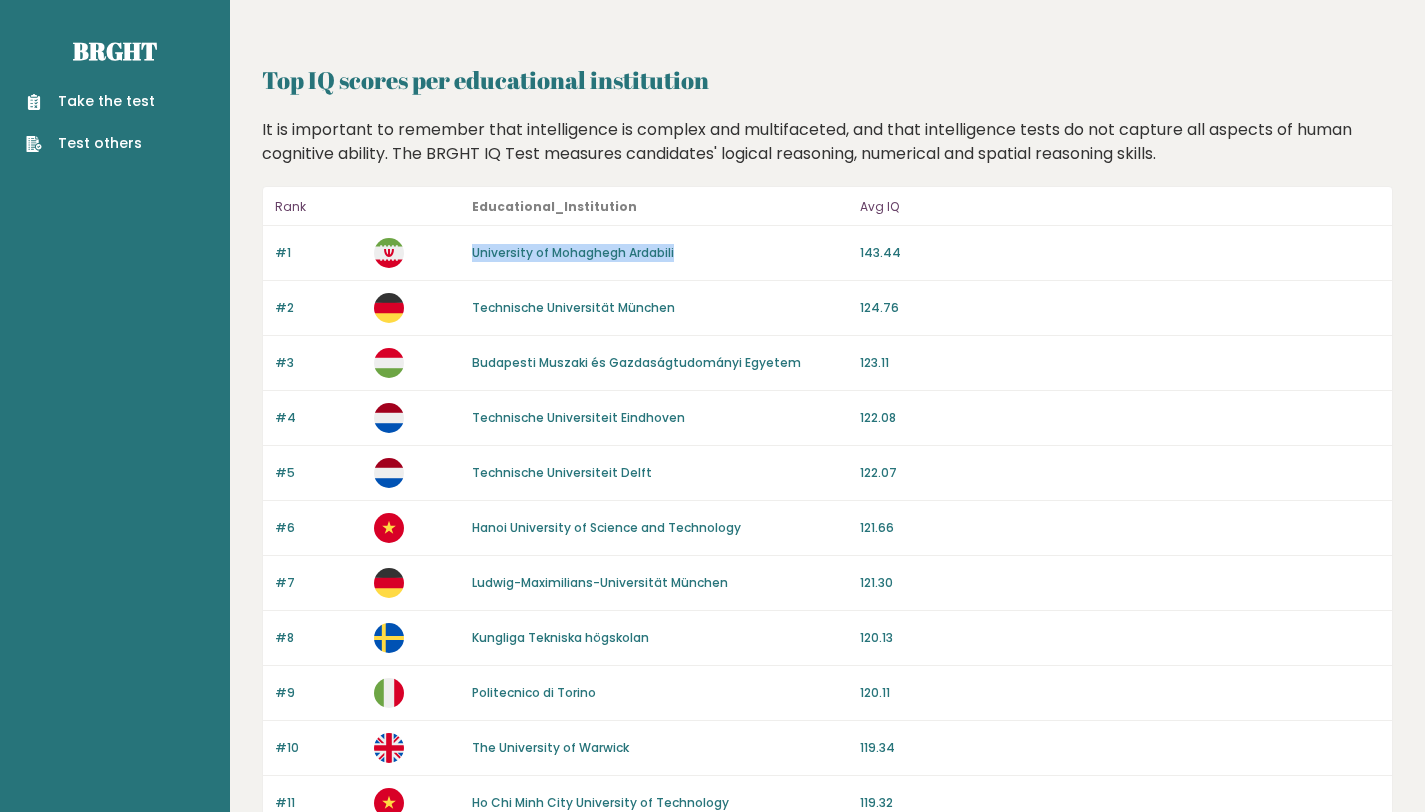 drag, startPoint x: 467, startPoint y: 254, endPoint x: 687, endPoint y: 261, distance: 220.11133 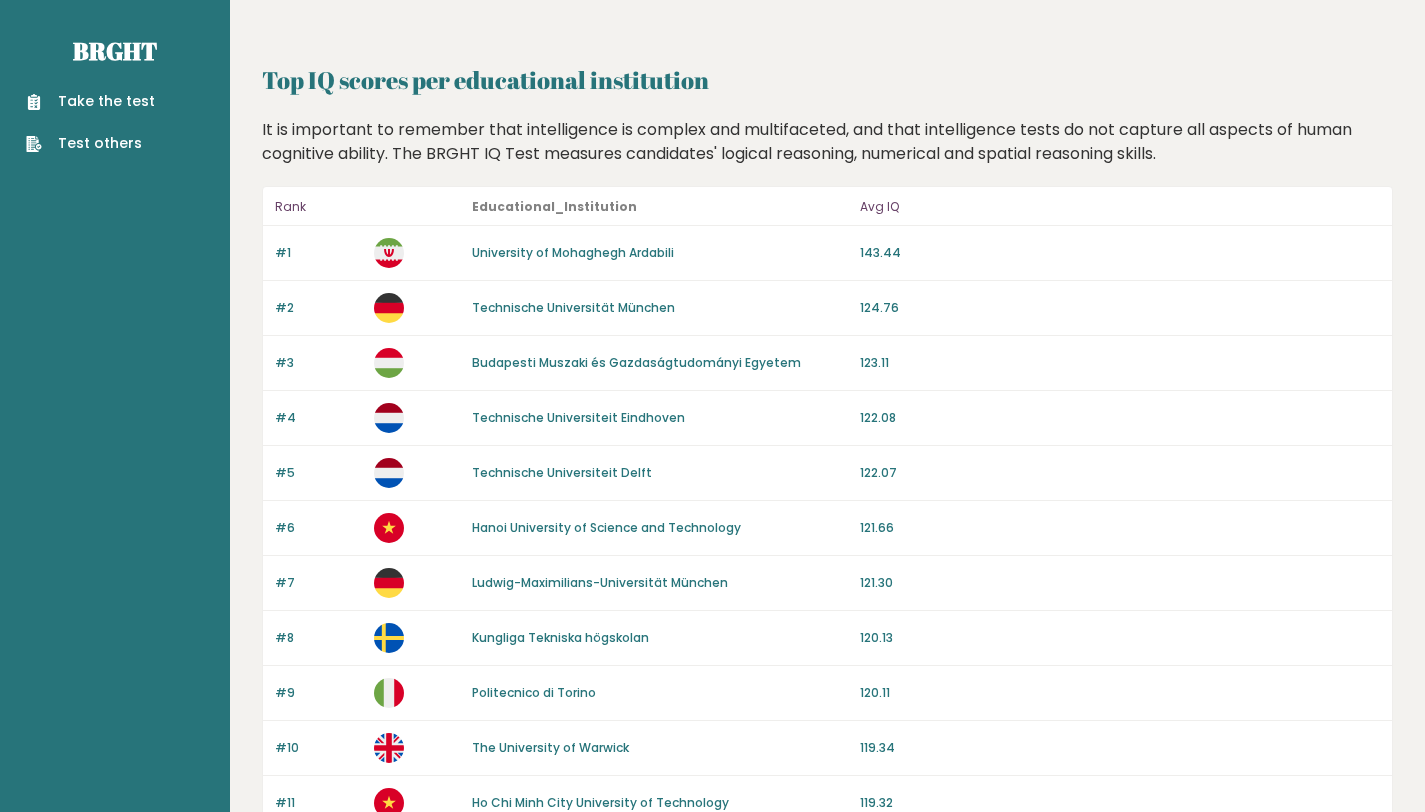 click on "It is important to remember that intelligence is complex and multifaceted, and that intelligence tests do not capture all aspects of human cognitive ability. The BRGHT IQ Test measures candidates' logical reasoning, numerical and spatial reasoning skills." at bounding box center (828, 142) 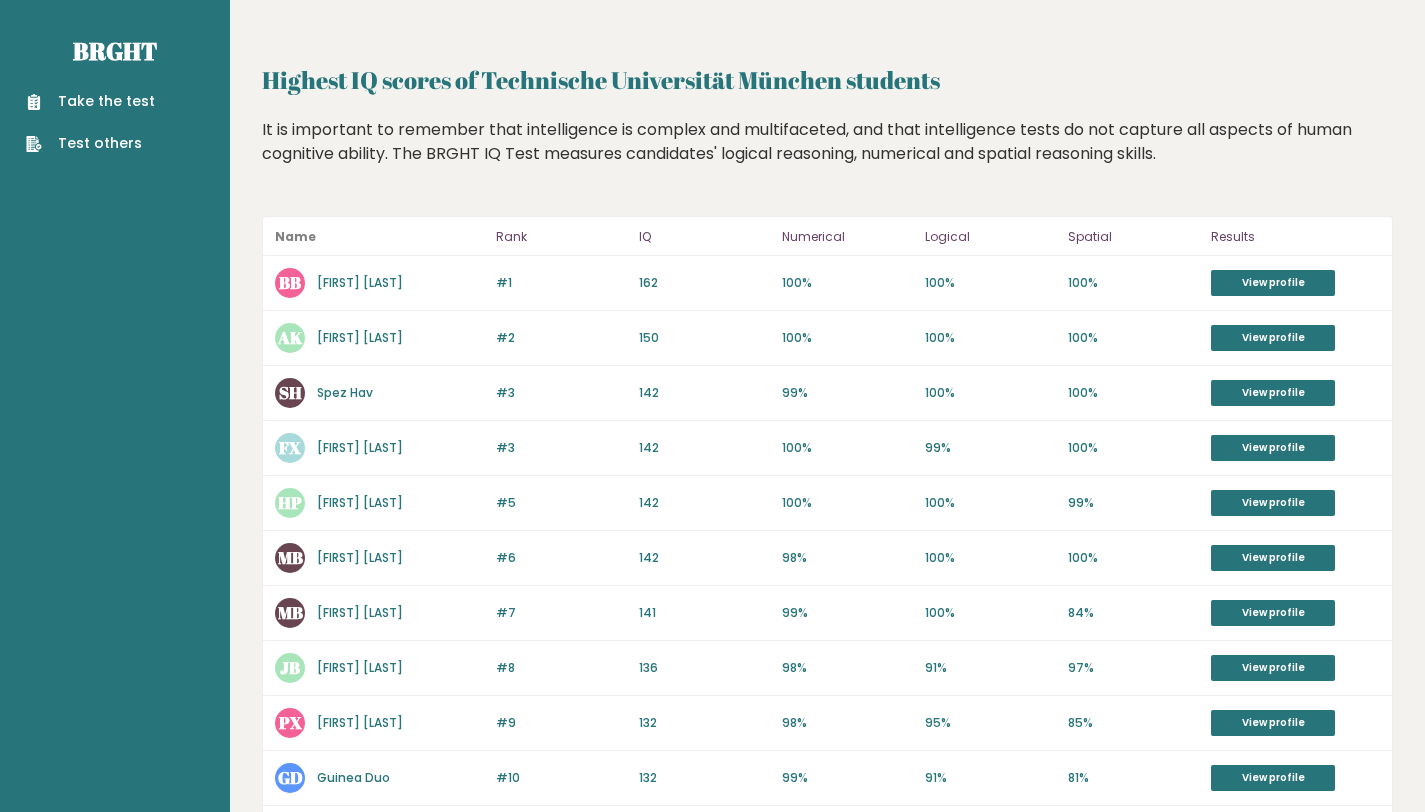 scroll, scrollTop: 0, scrollLeft: 0, axis: both 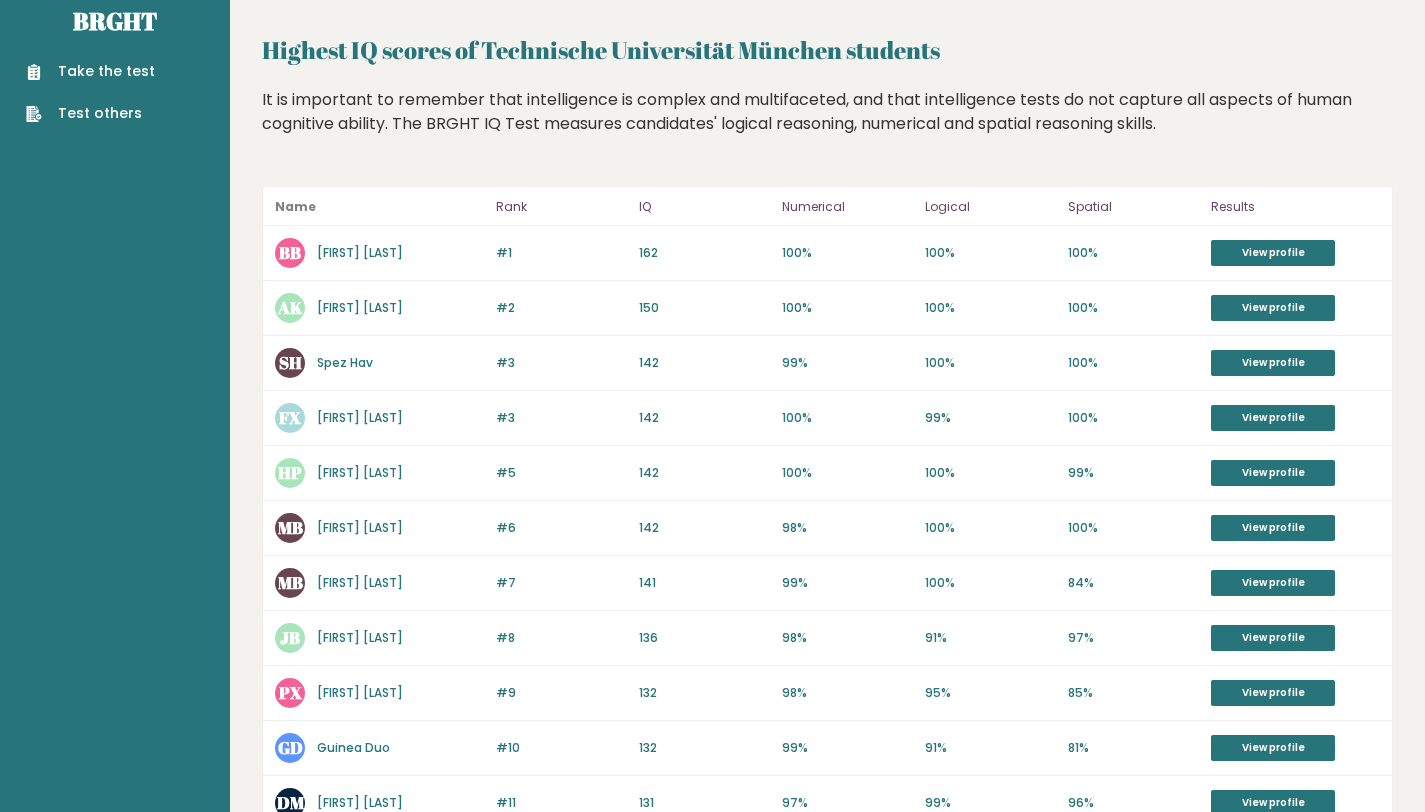 click on "BB
Bobfried Bunsen" at bounding box center [379, 253] 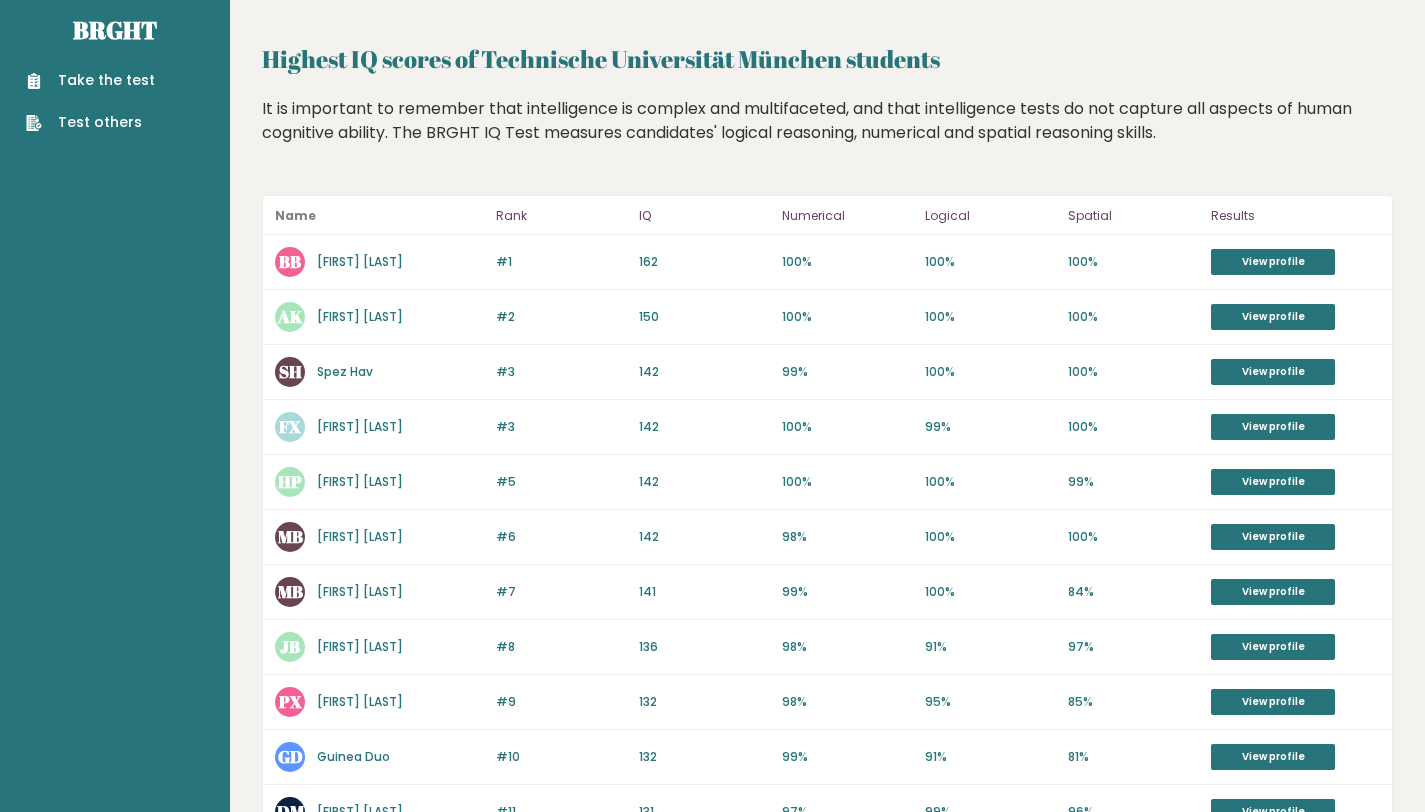 scroll, scrollTop: 0, scrollLeft: 0, axis: both 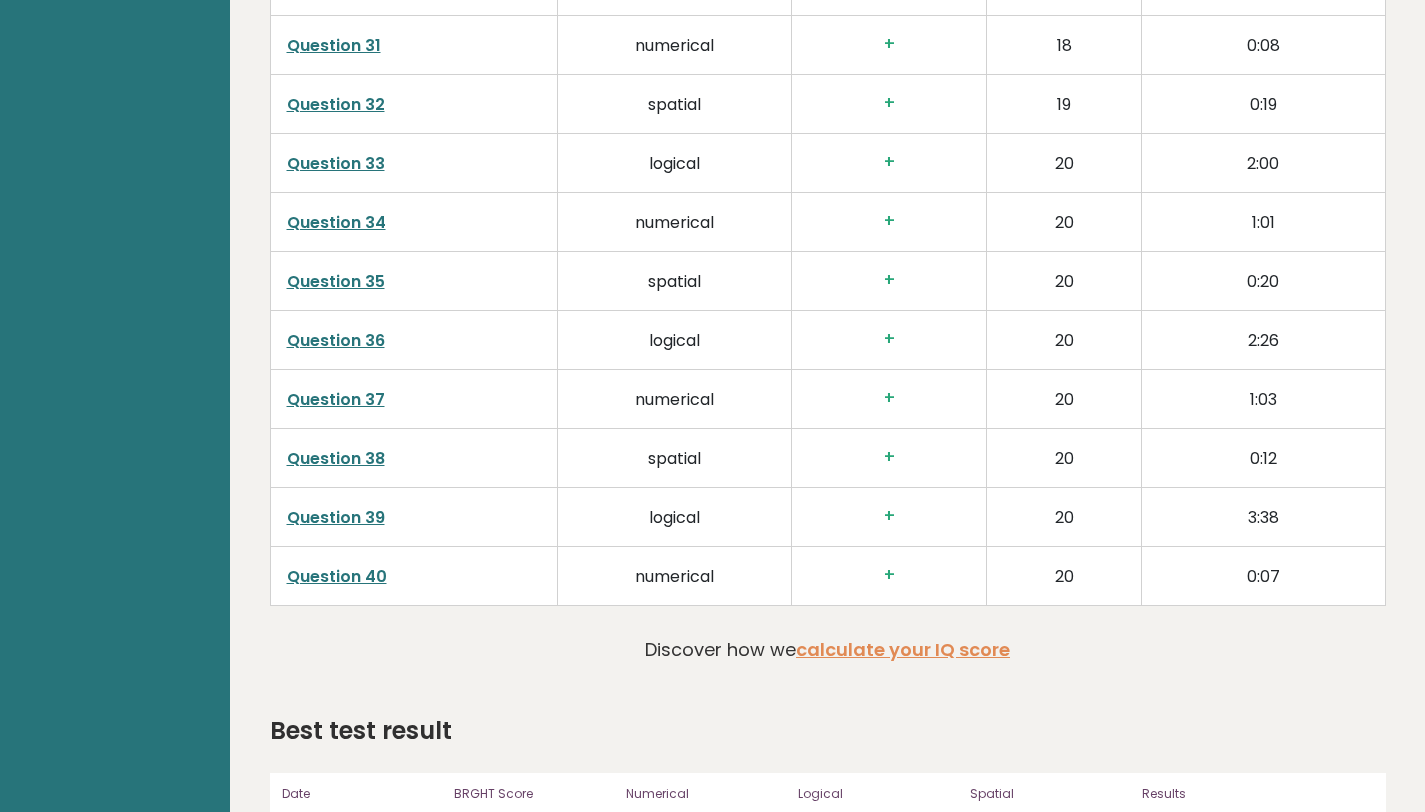 click on "Question
40" at bounding box center [413, 575] 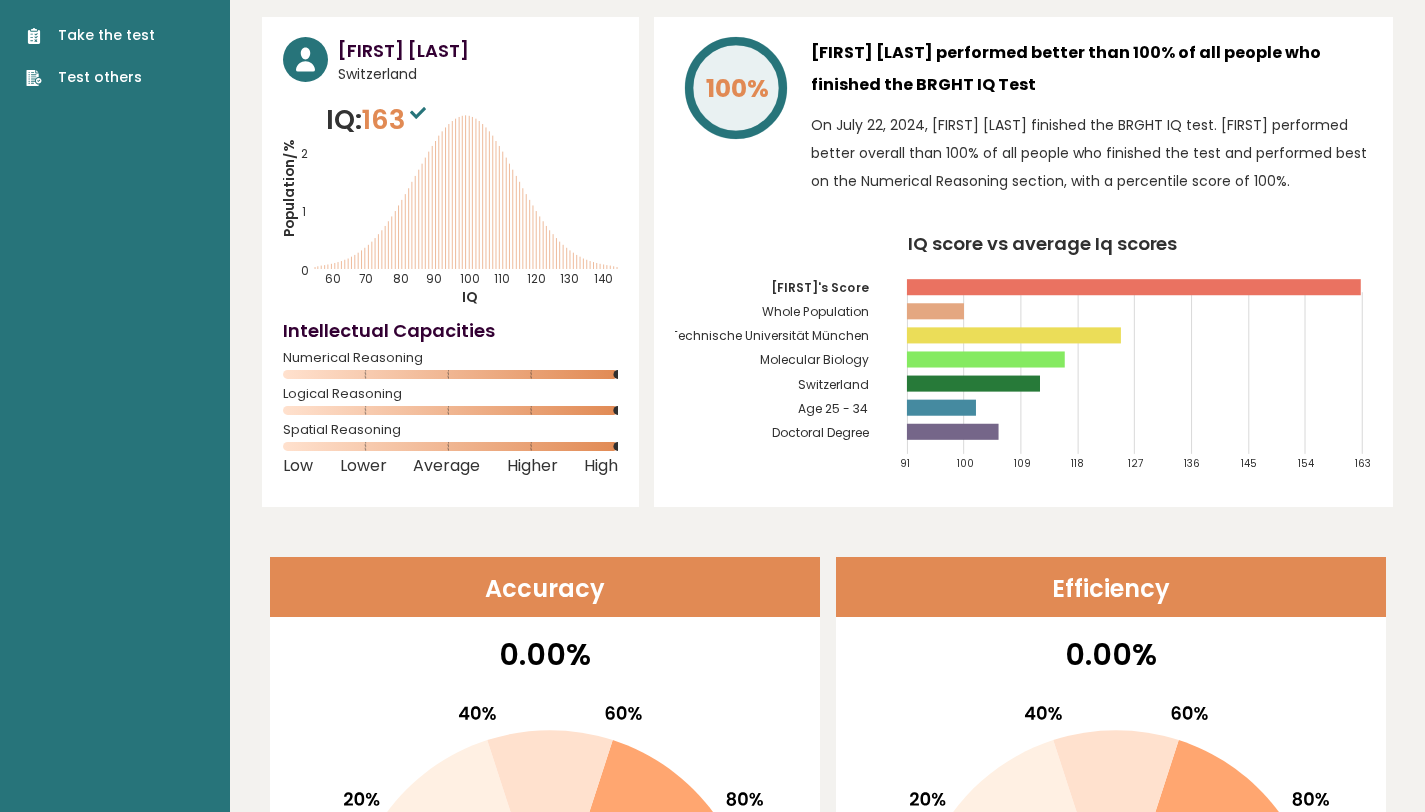 scroll, scrollTop: 0, scrollLeft: 0, axis: both 